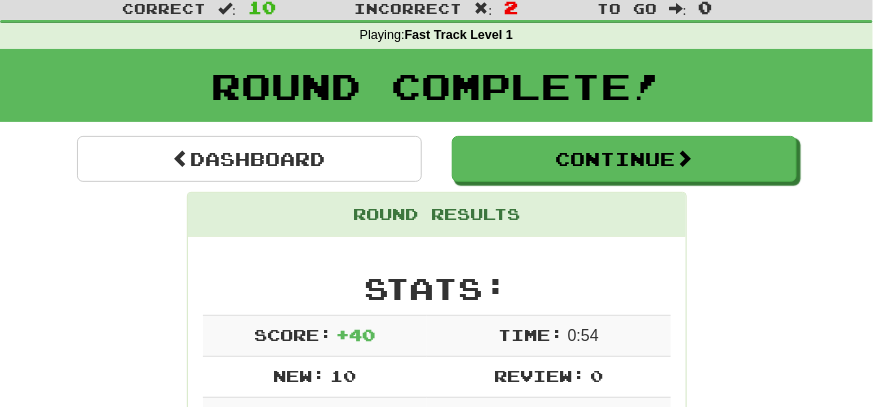 scroll, scrollTop: 0, scrollLeft: 0, axis: both 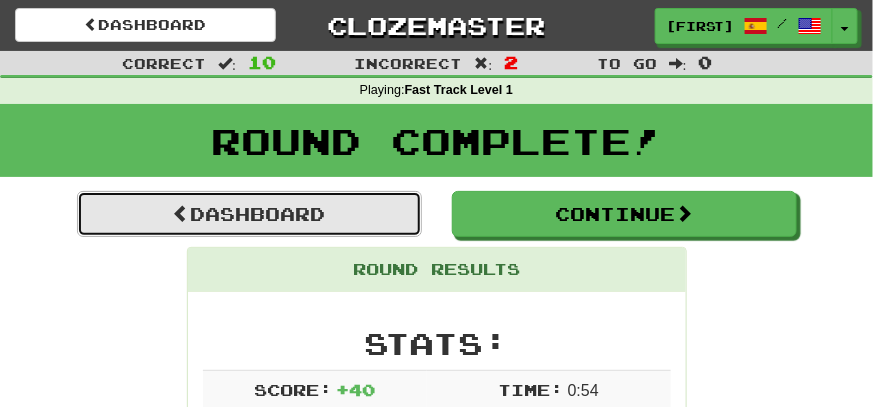 click on "Dashboard" at bounding box center [249, 214] 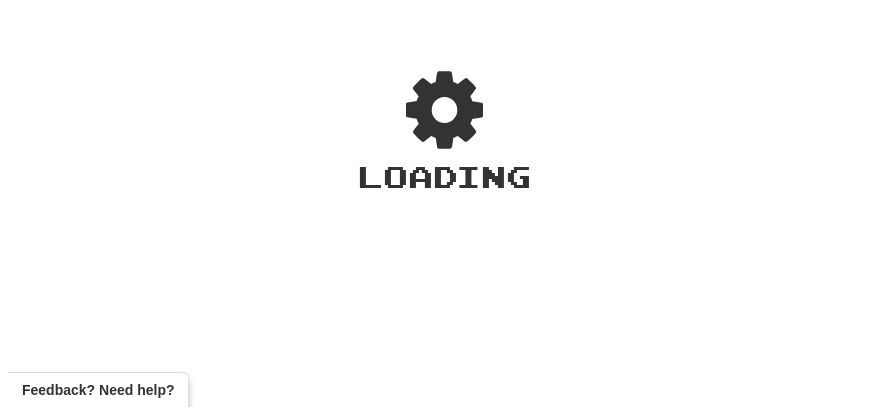 scroll, scrollTop: 0, scrollLeft: 0, axis: both 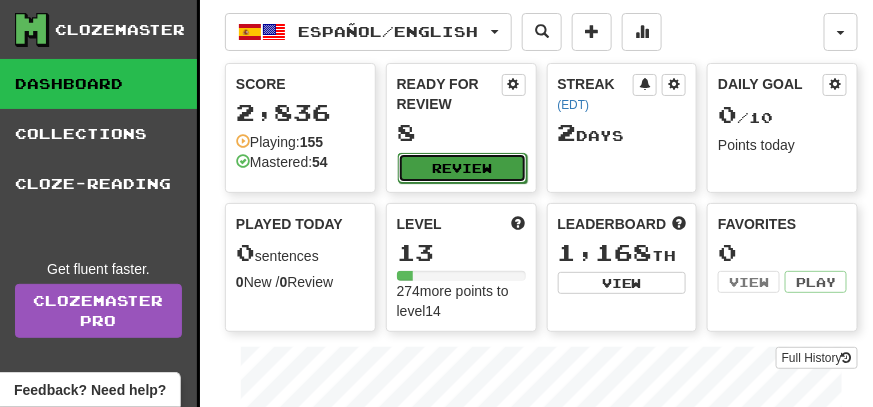 click on "Review" at bounding box center [462, 168] 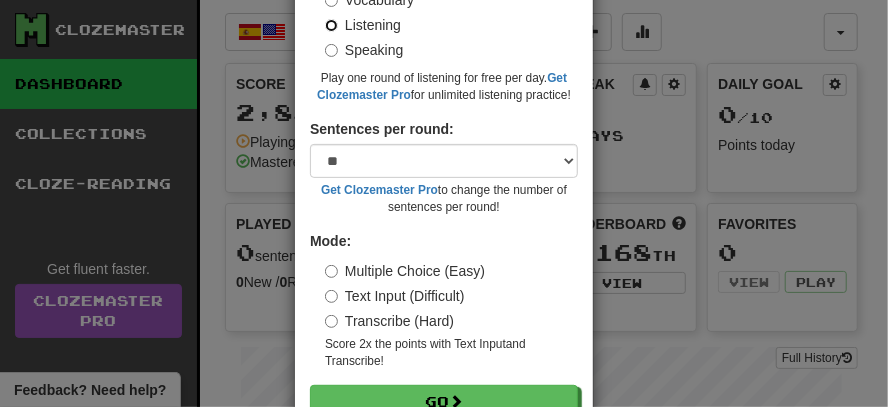 scroll, scrollTop: 241, scrollLeft: 0, axis: vertical 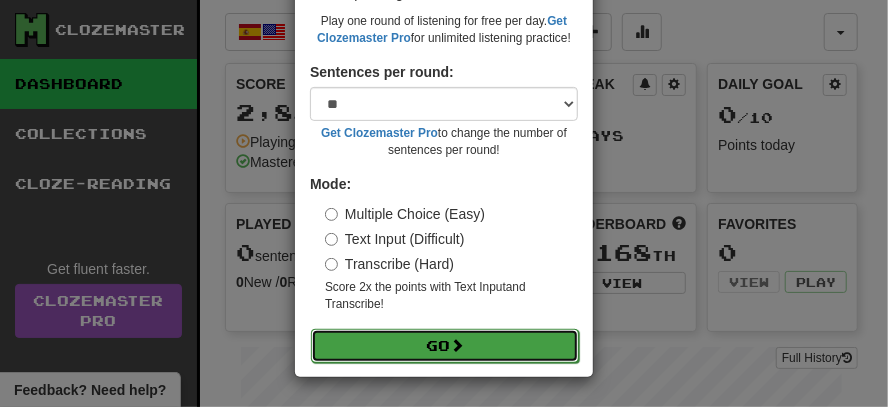 click at bounding box center [457, 345] 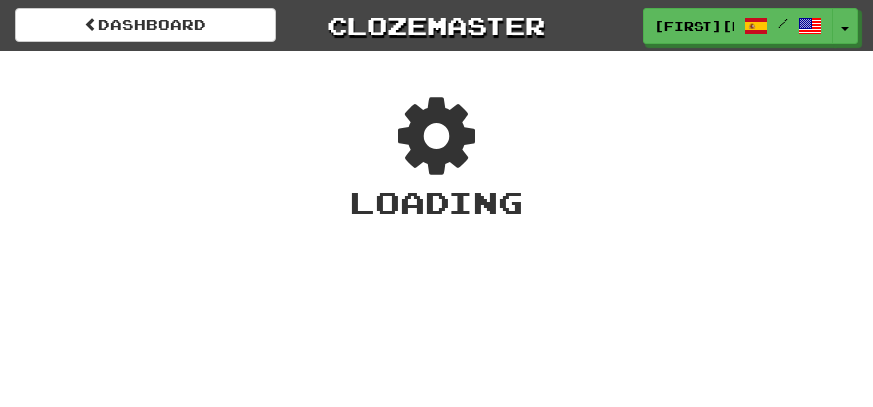 scroll, scrollTop: 0, scrollLeft: 0, axis: both 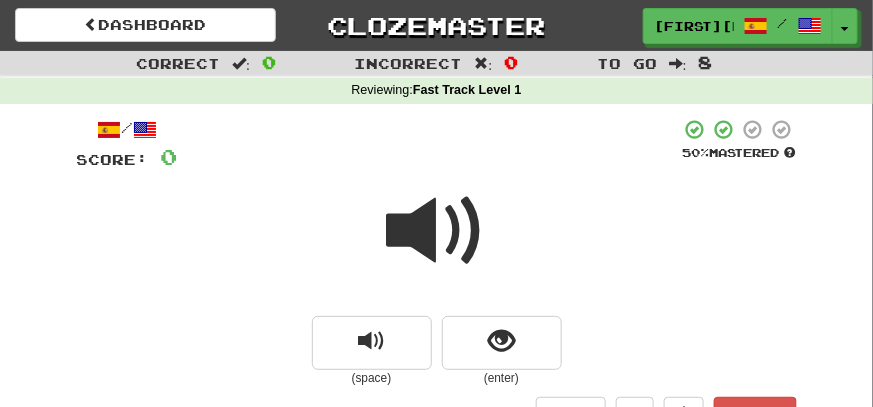 click at bounding box center [437, 231] 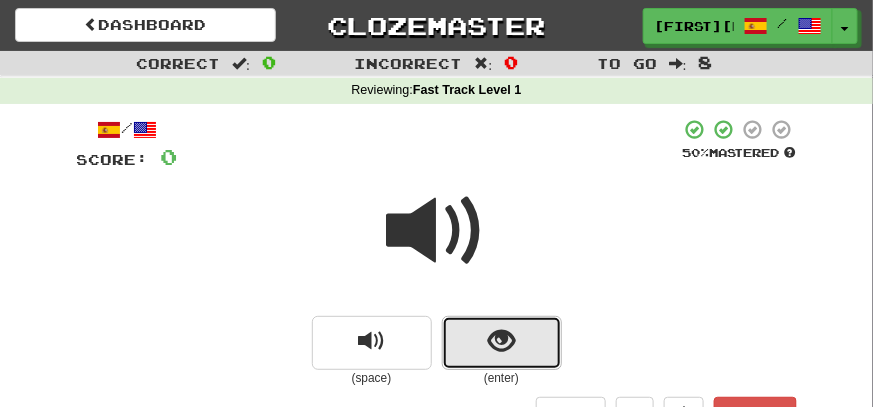 click at bounding box center [501, 341] 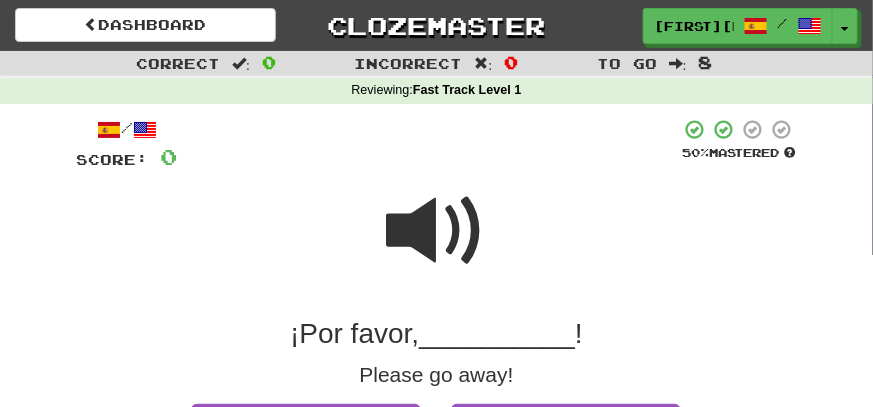 scroll, scrollTop: 99, scrollLeft: 0, axis: vertical 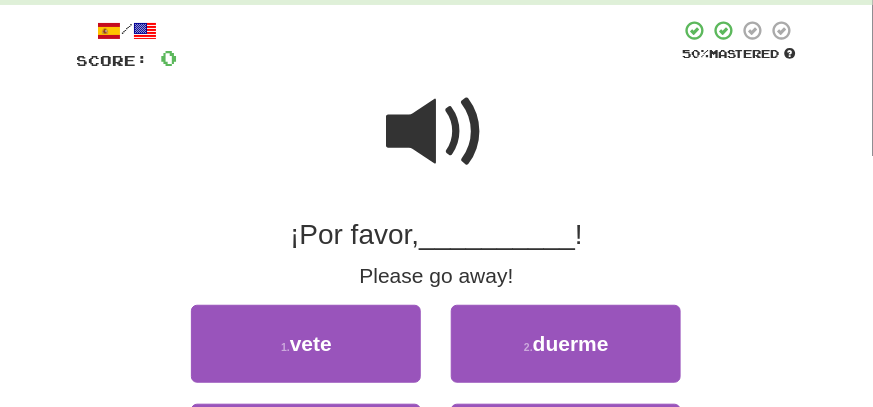 click at bounding box center (437, 132) 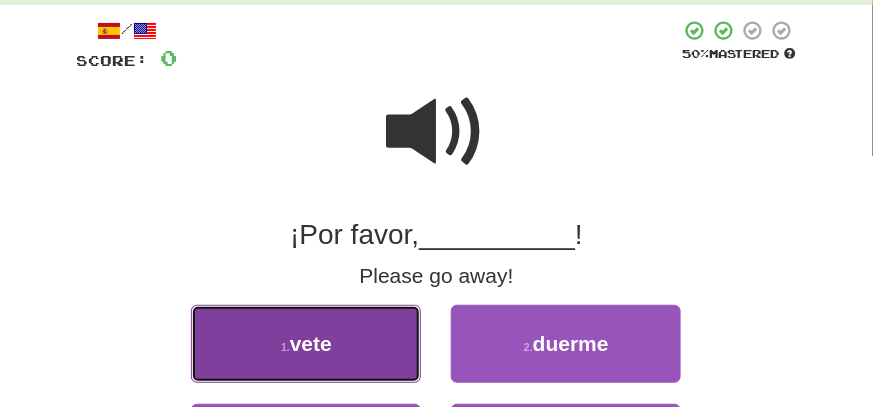 click on "1 .  vete" at bounding box center (306, 344) 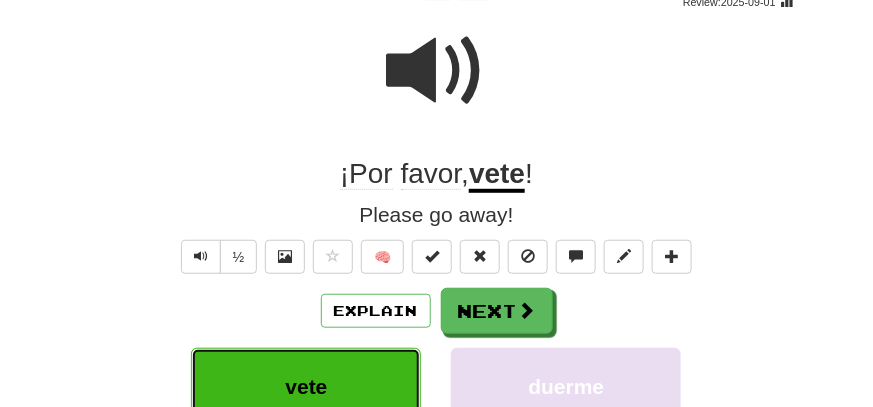 scroll, scrollTop: 199, scrollLeft: 0, axis: vertical 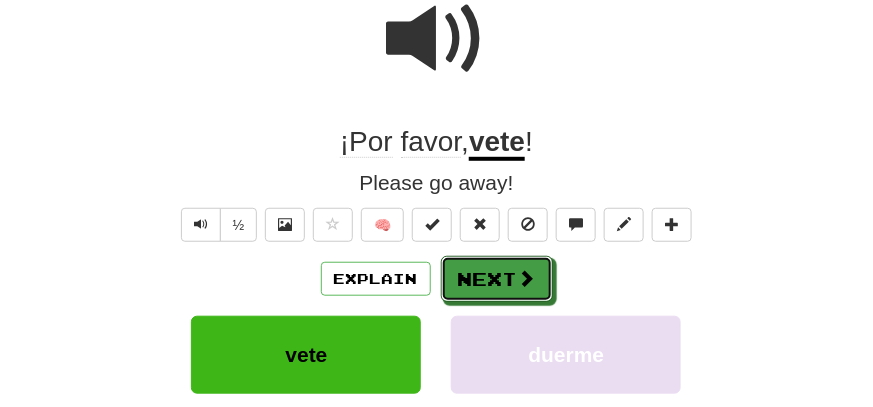 click on "Next" at bounding box center [497, 279] 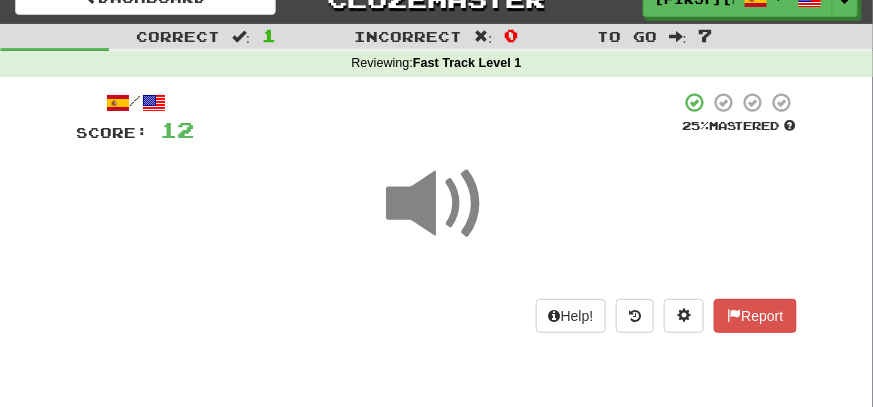 scroll, scrollTop: 0, scrollLeft: 0, axis: both 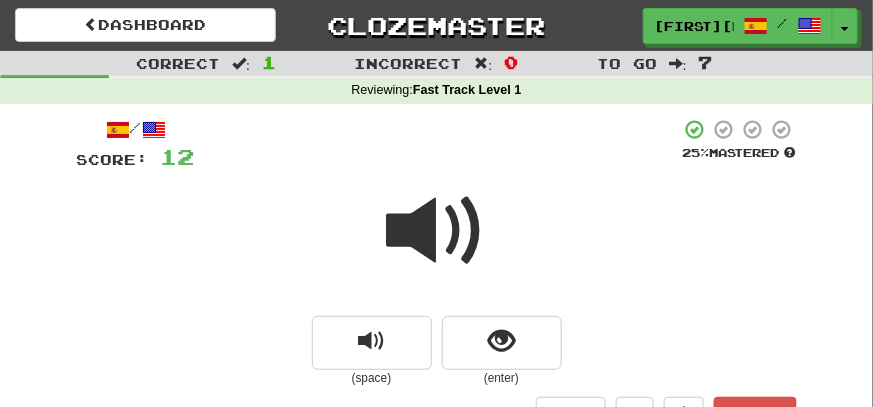 click at bounding box center [437, 231] 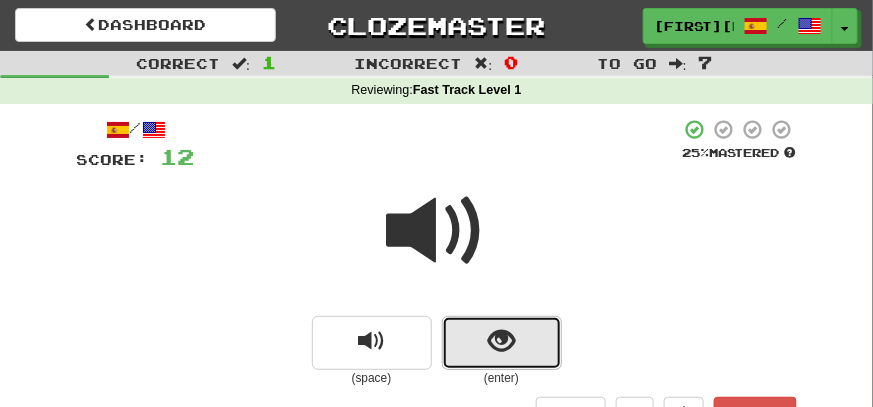 click at bounding box center (502, 343) 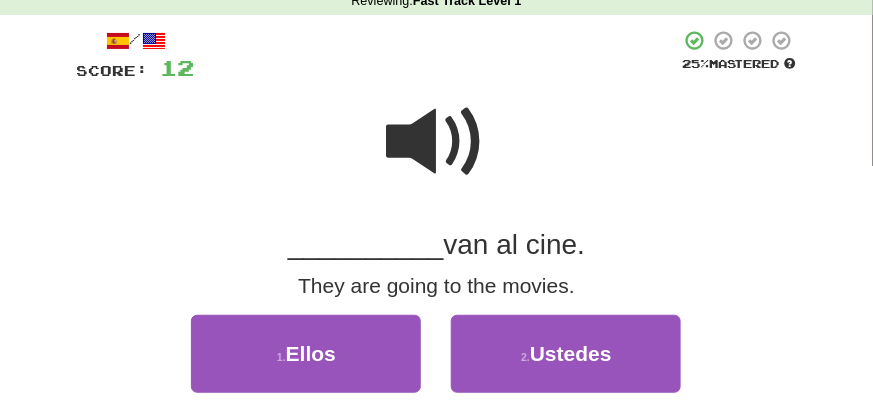 scroll, scrollTop: 99, scrollLeft: 0, axis: vertical 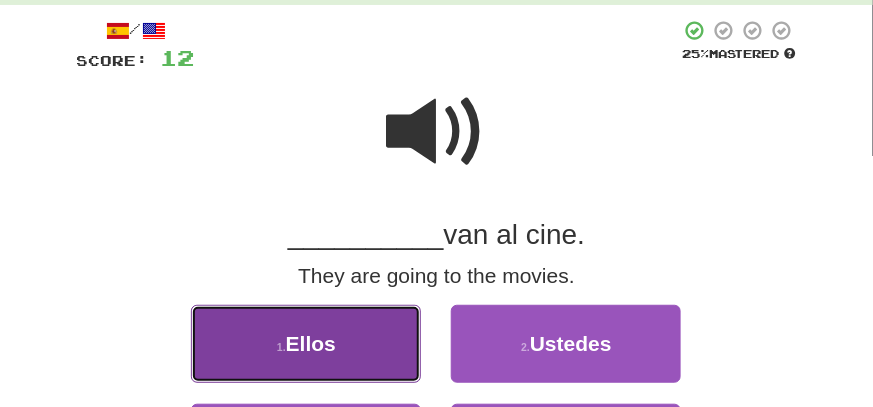 click on "1 .  Ellos" at bounding box center (306, 344) 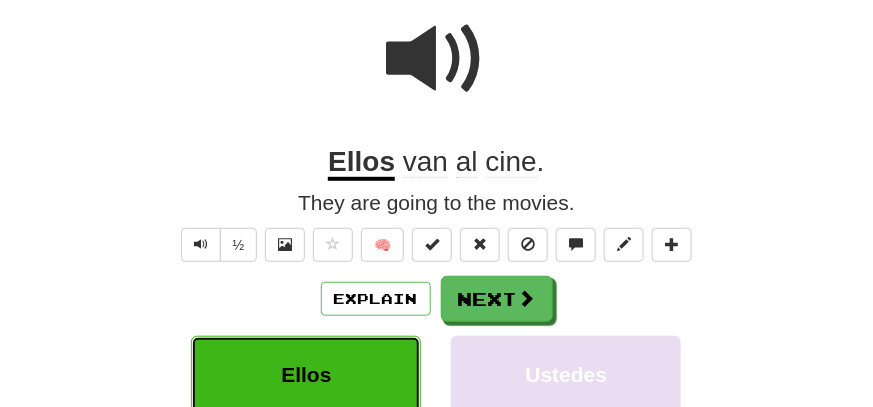 scroll, scrollTop: 199, scrollLeft: 0, axis: vertical 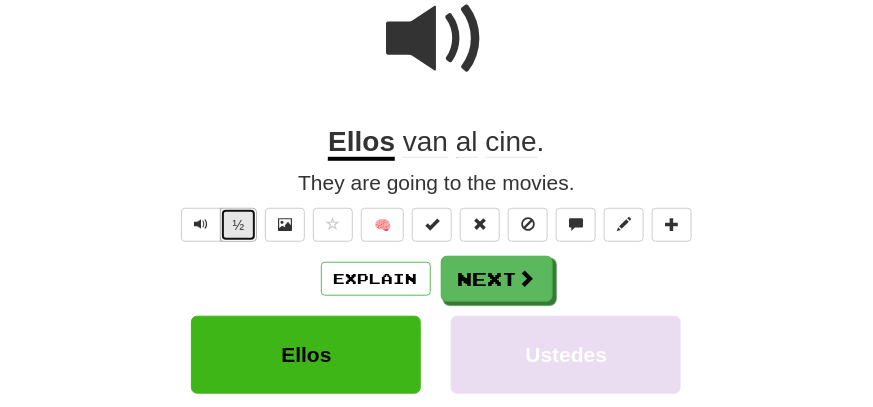 click on "½" at bounding box center (239, 225) 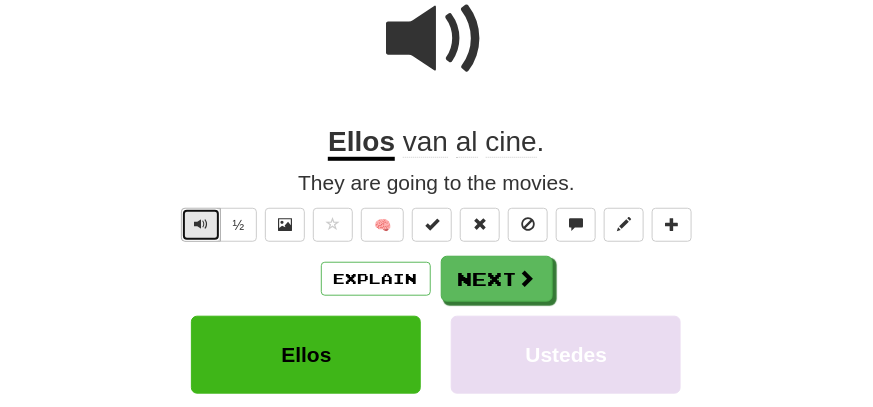 click at bounding box center (201, 224) 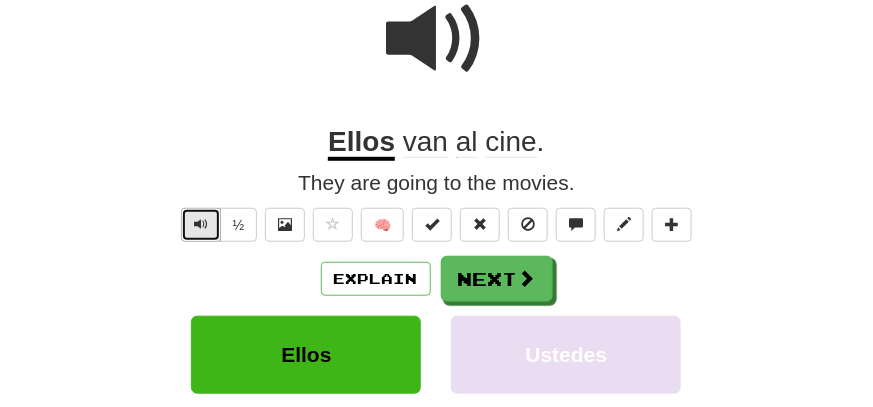 click at bounding box center (201, 224) 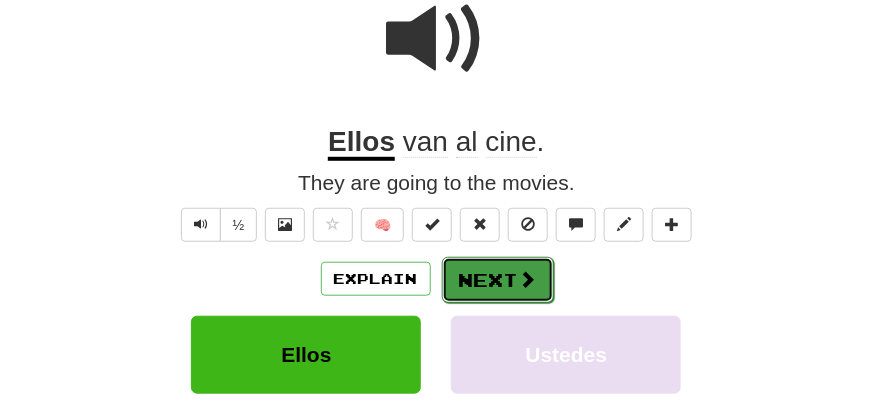 click on "Next" at bounding box center [498, 280] 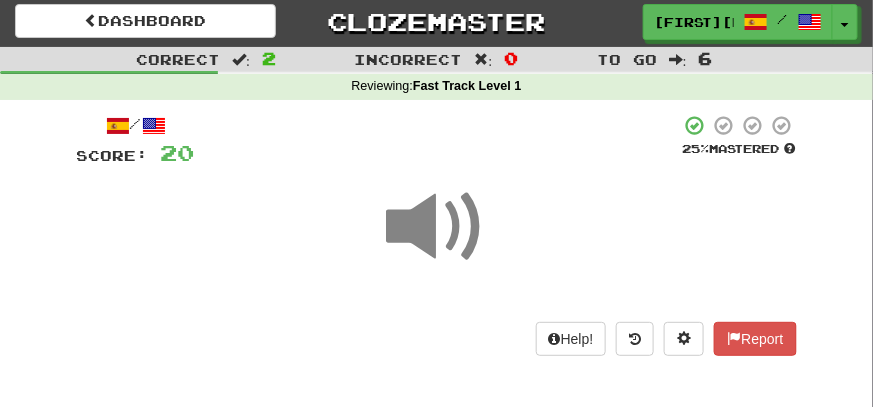 scroll, scrollTop: 0, scrollLeft: 0, axis: both 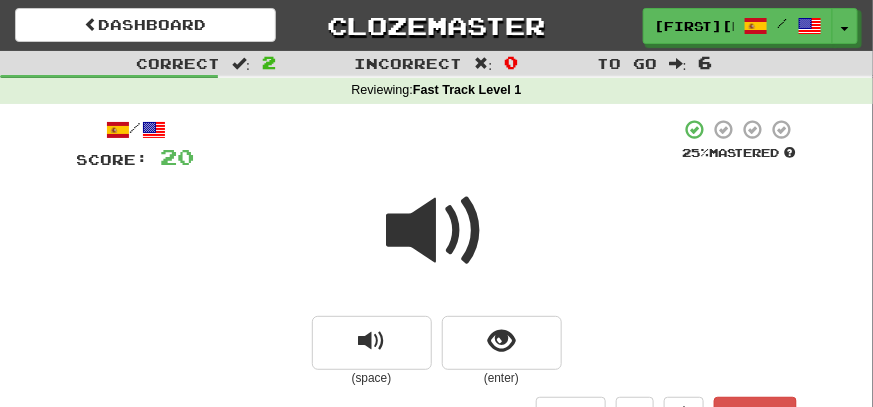 click at bounding box center (437, 231) 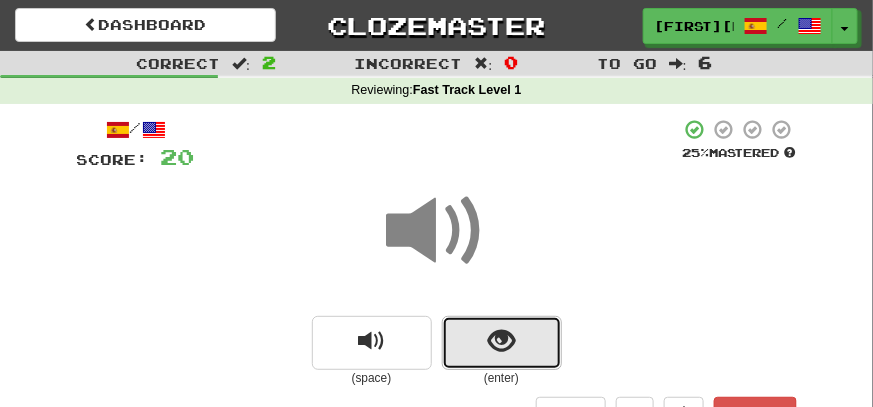 click at bounding box center [502, 343] 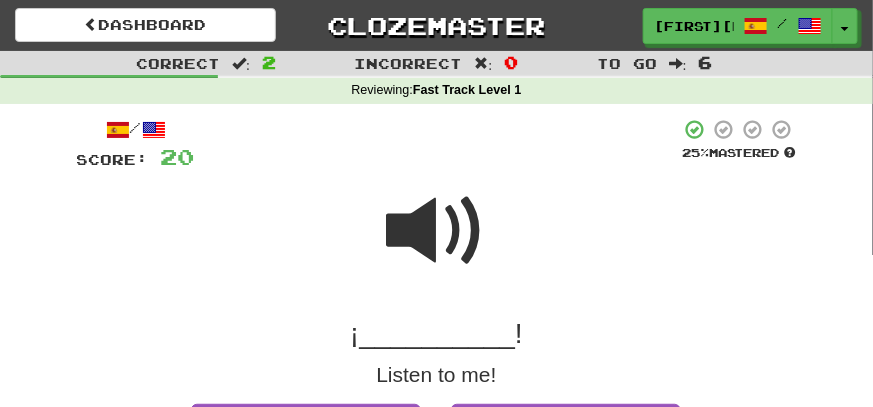 click at bounding box center (437, 231) 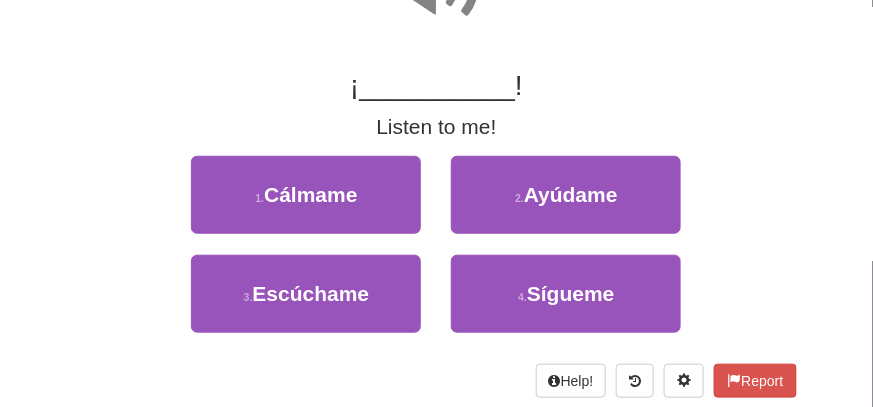 scroll, scrollTop: 300, scrollLeft: 0, axis: vertical 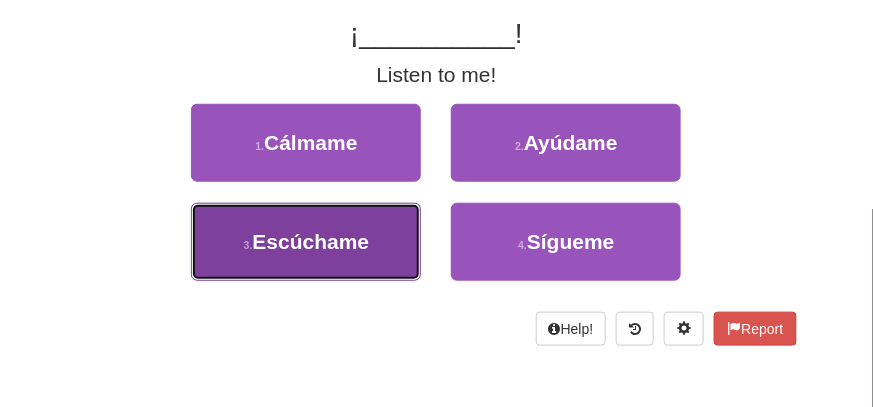 click on "Escúchame" at bounding box center (310, 241) 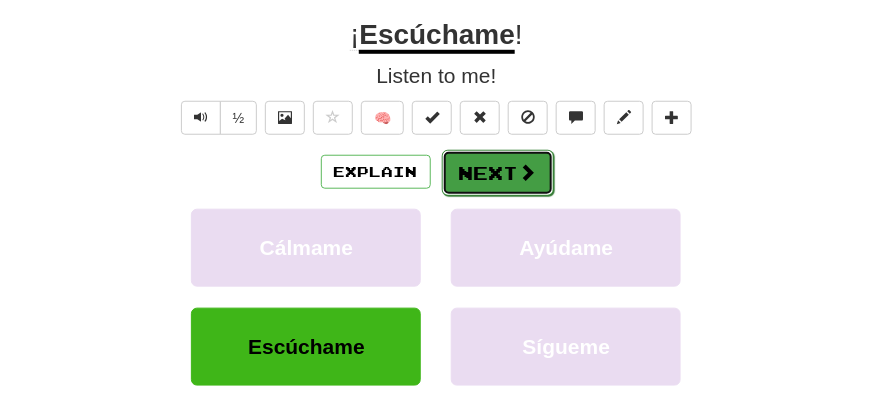 click on "Next" at bounding box center [498, 173] 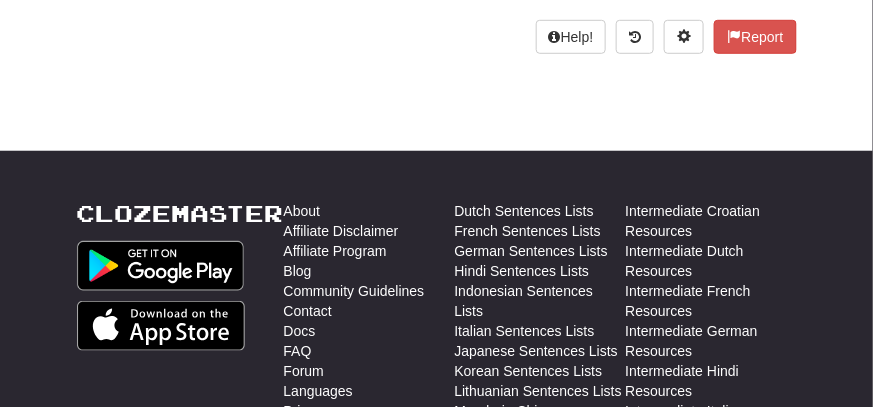 scroll, scrollTop: 106, scrollLeft: 0, axis: vertical 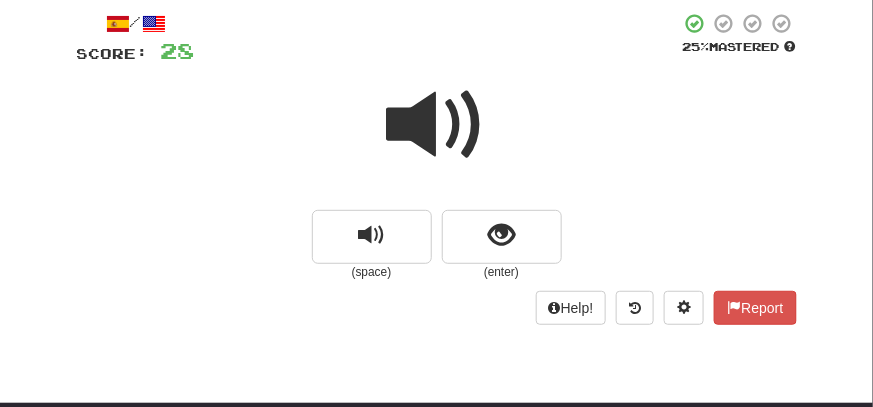 click at bounding box center [437, 125] 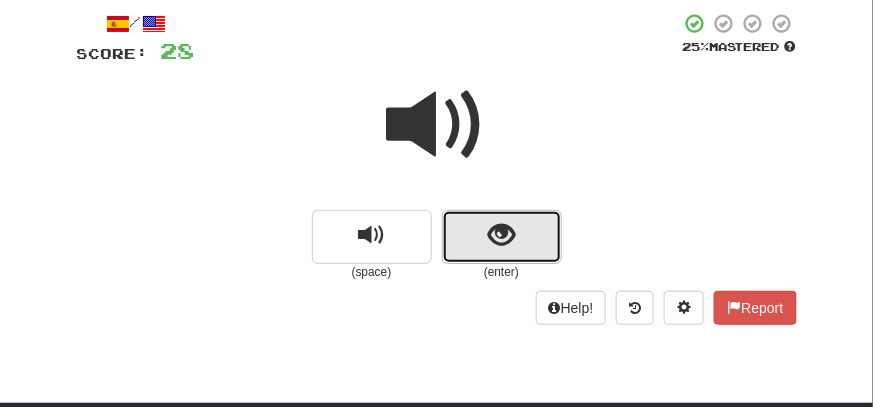 click at bounding box center (501, 235) 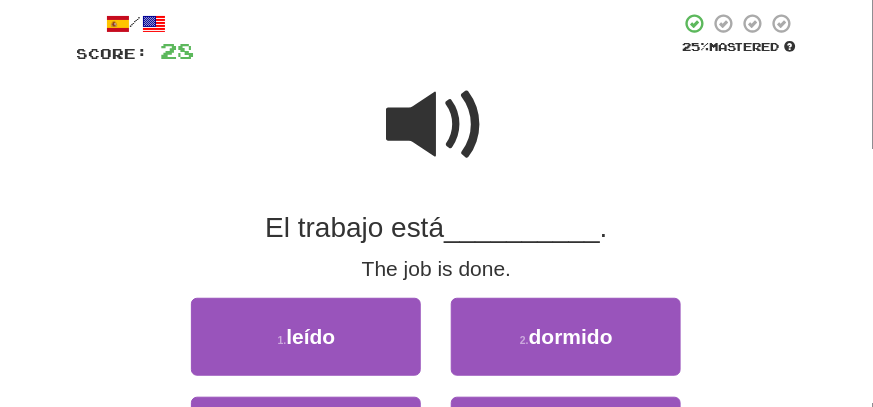 click at bounding box center [437, 125] 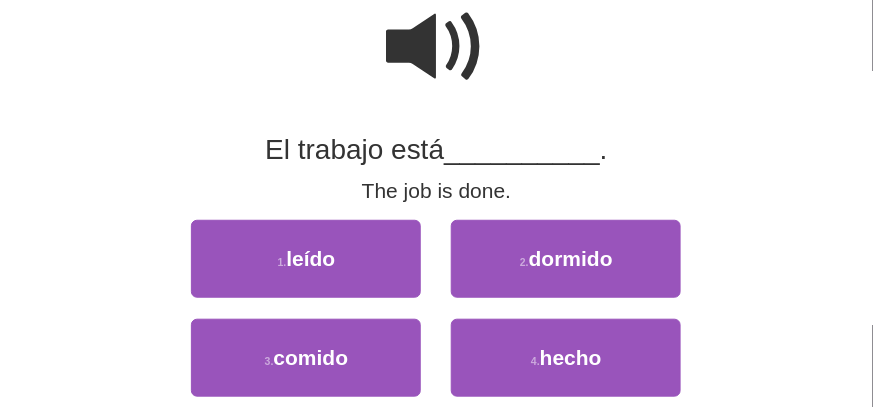 scroll, scrollTop: 206, scrollLeft: 0, axis: vertical 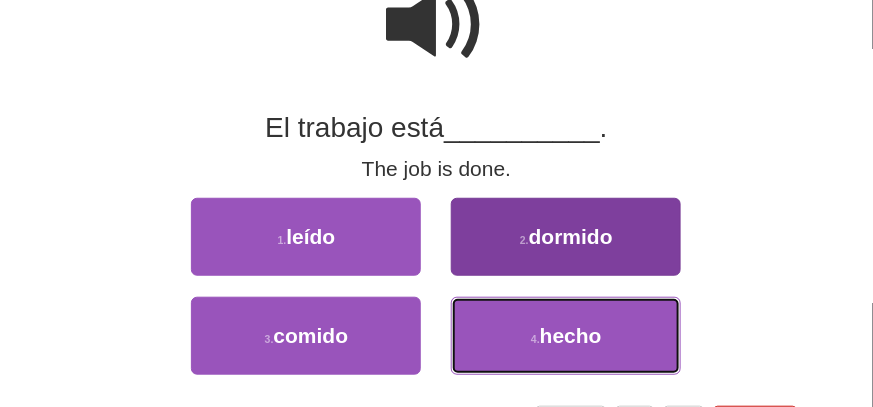click on "hecho" at bounding box center [571, 335] 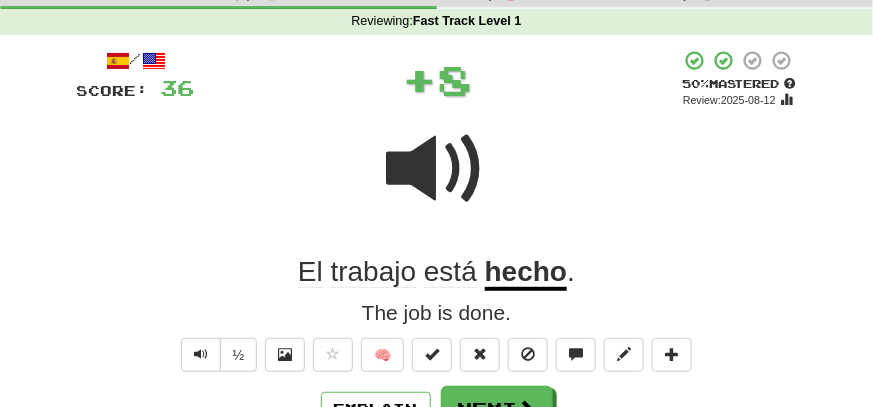 scroll, scrollTop: 12, scrollLeft: 0, axis: vertical 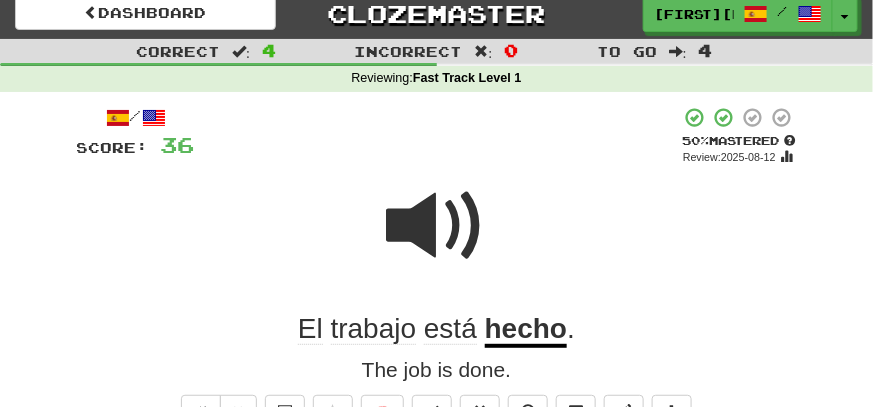 click at bounding box center (437, 226) 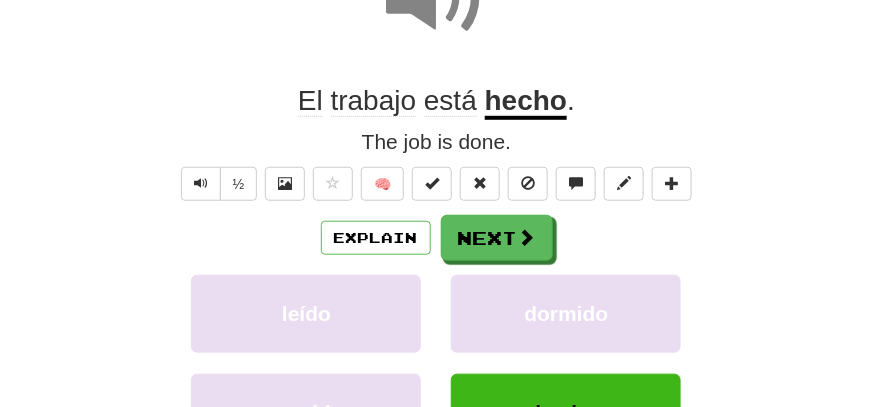 scroll, scrollTop: 313, scrollLeft: 0, axis: vertical 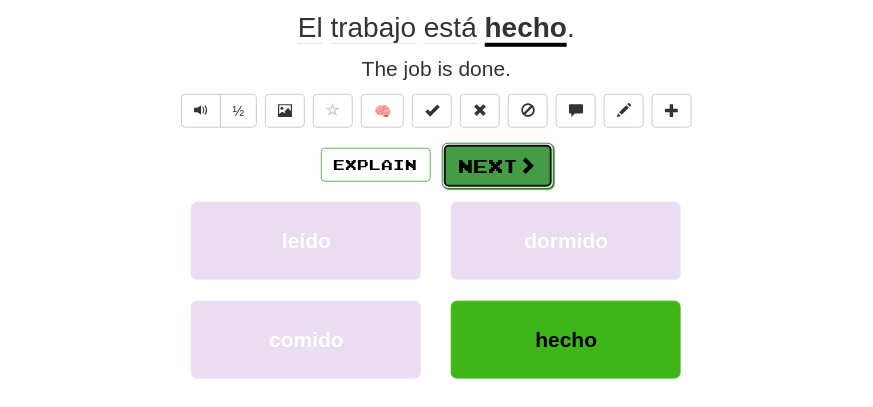click on "Next" at bounding box center (498, 166) 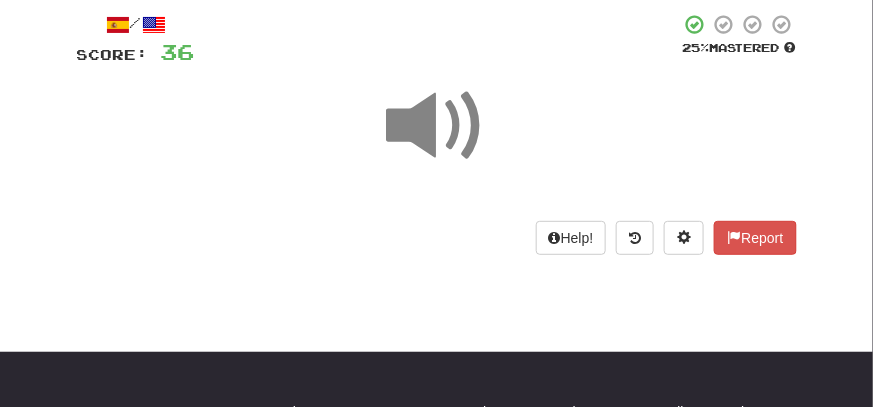 scroll, scrollTop: 12, scrollLeft: 0, axis: vertical 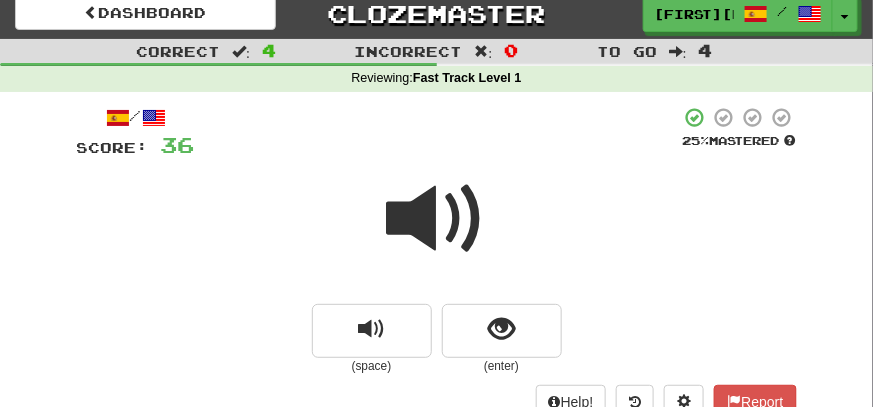 click at bounding box center (437, 219) 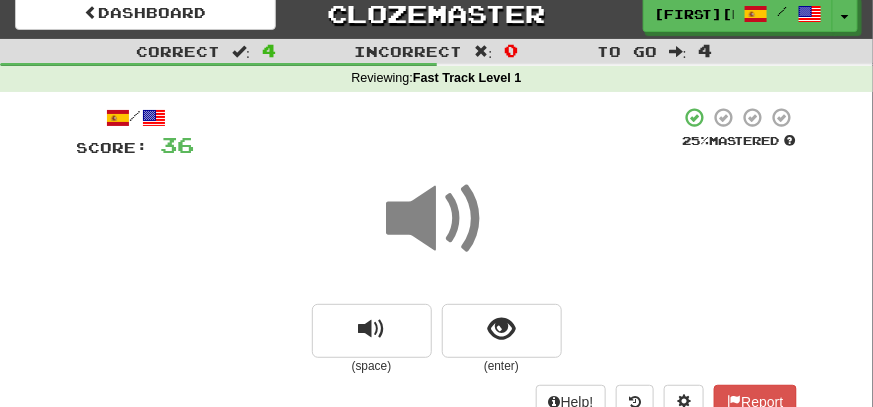 click at bounding box center [437, 219] 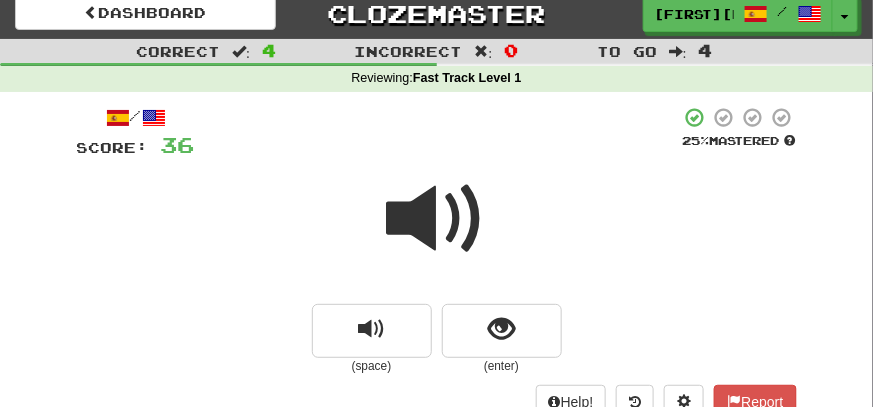 click at bounding box center (437, 219) 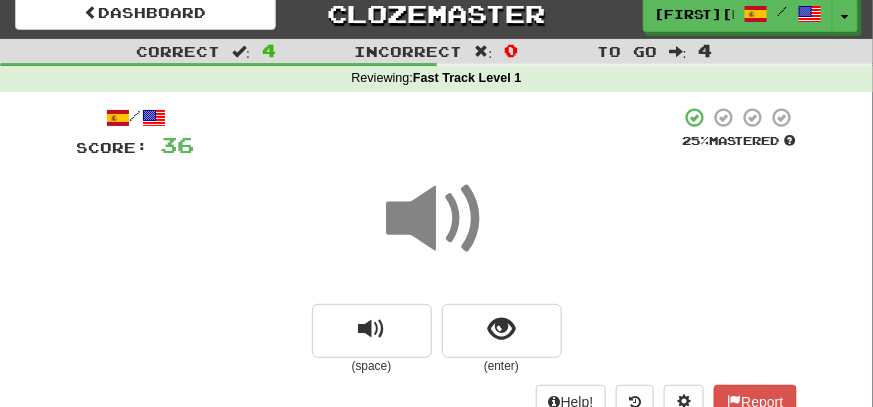 click at bounding box center (437, 219) 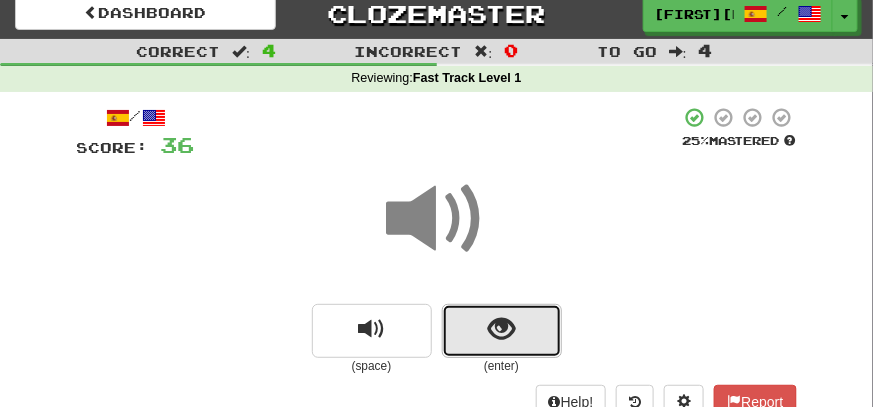 click at bounding box center [501, 329] 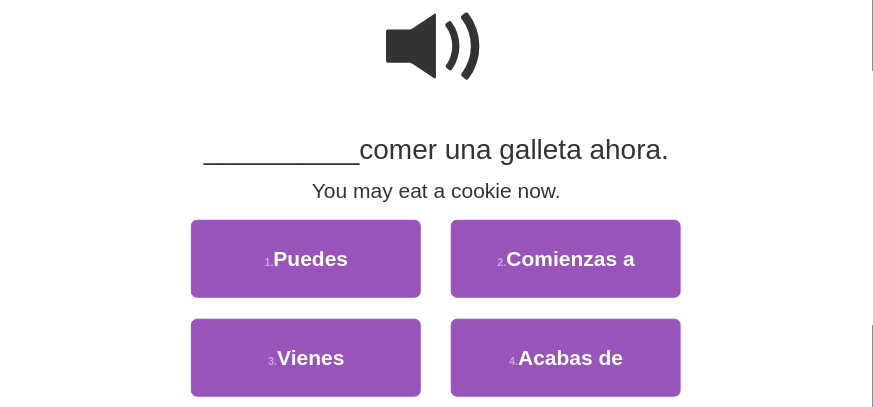 scroll, scrollTop: 212, scrollLeft: 0, axis: vertical 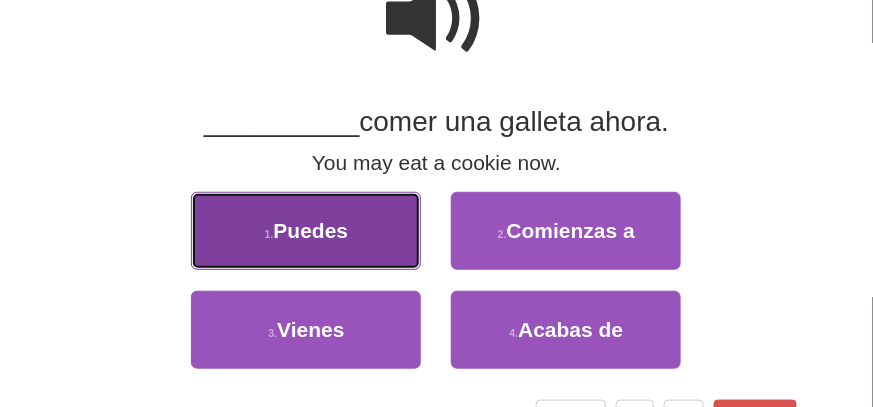 click on "1 .  Puedes" at bounding box center (306, 231) 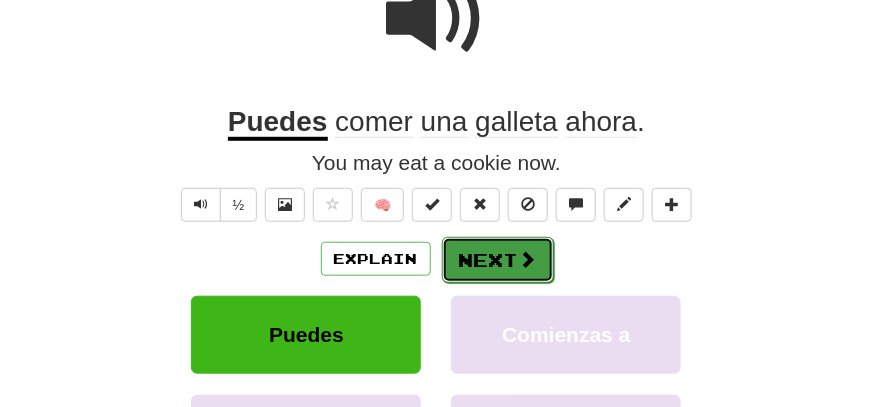 click on "Next" at bounding box center [498, 260] 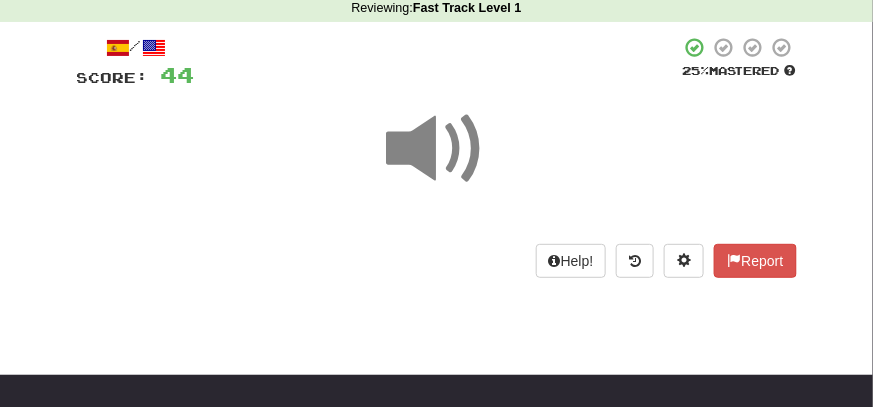 scroll, scrollTop: 0, scrollLeft: 0, axis: both 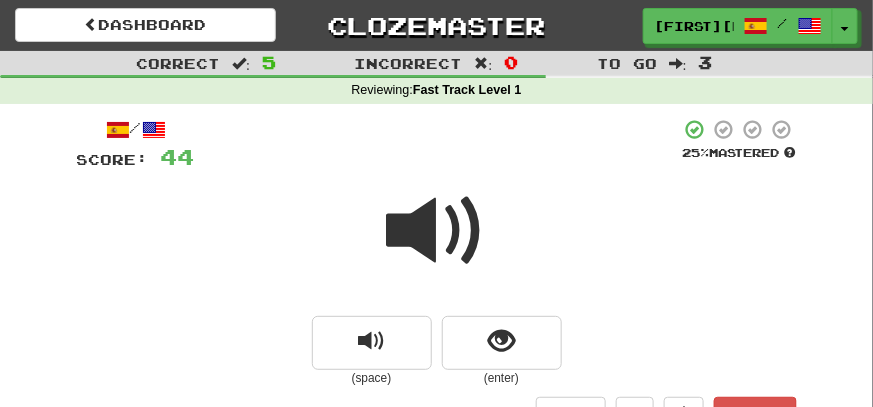 click at bounding box center (437, 231) 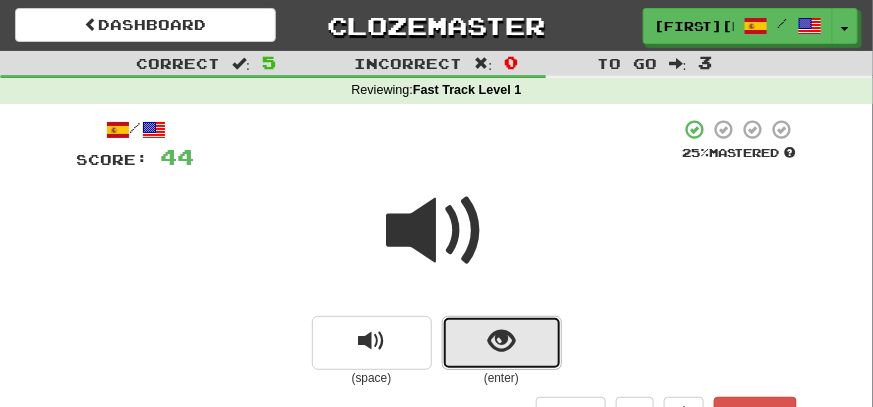 click at bounding box center (501, 341) 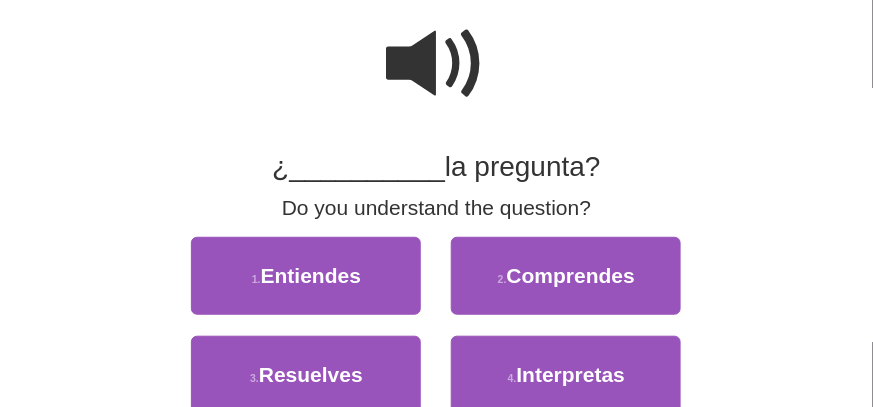 scroll, scrollTop: 199, scrollLeft: 0, axis: vertical 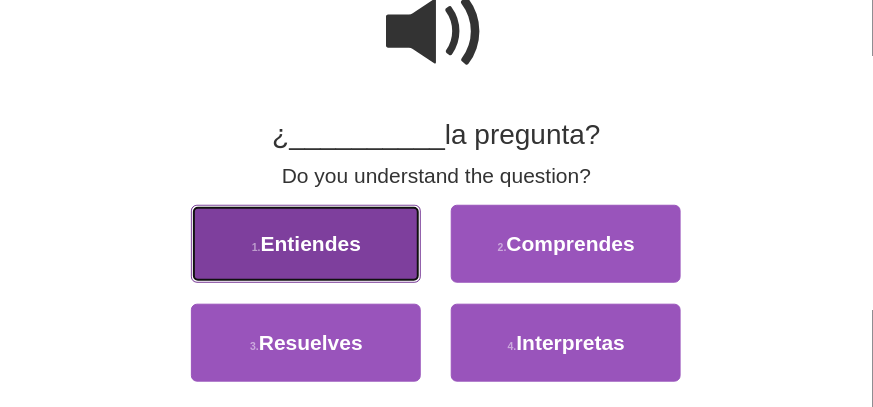 click on "1 .  Entiendes" at bounding box center [306, 244] 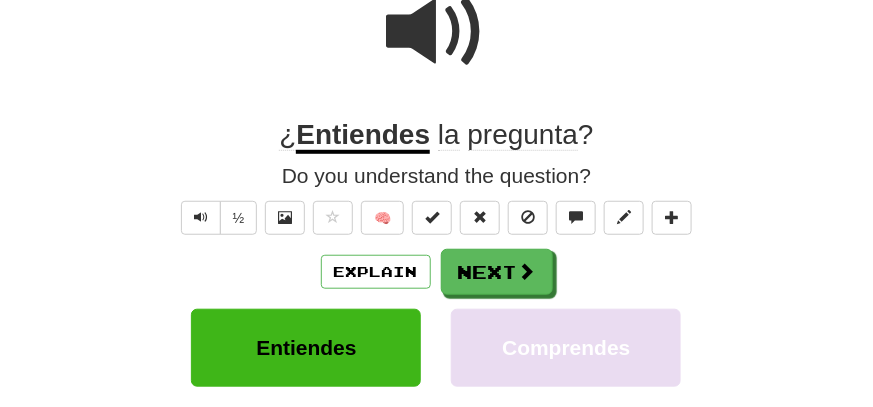 click at bounding box center [437, 32] 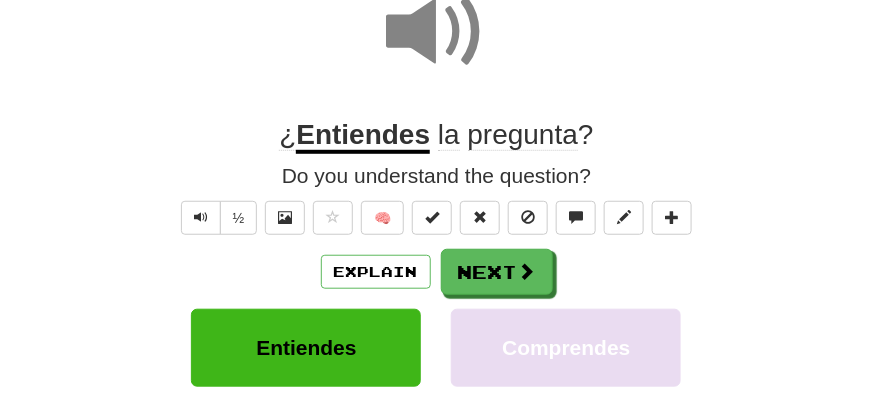 click at bounding box center (437, 32) 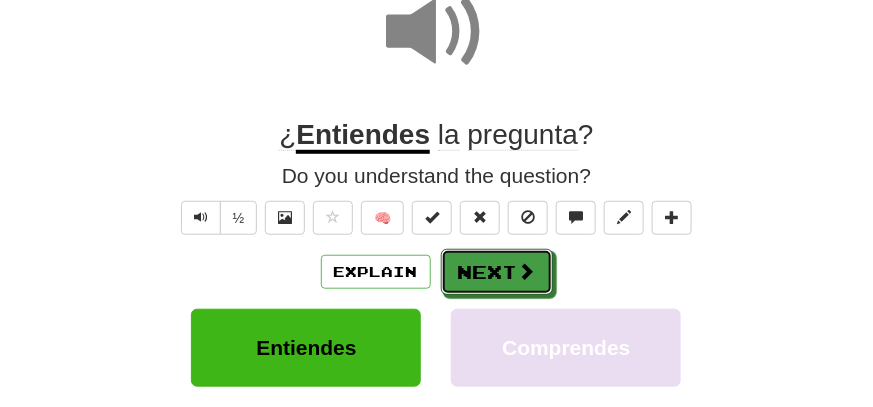 drag, startPoint x: 490, startPoint y: 275, endPoint x: 492, endPoint y: 260, distance: 15.132746 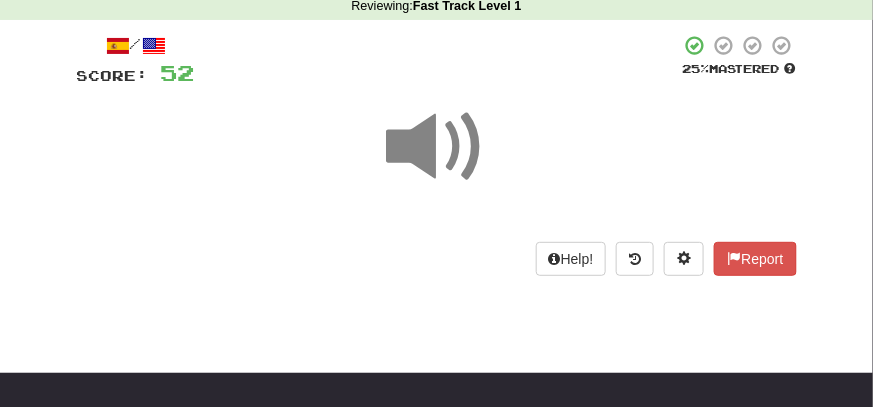 scroll, scrollTop: 6, scrollLeft: 0, axis: vertical 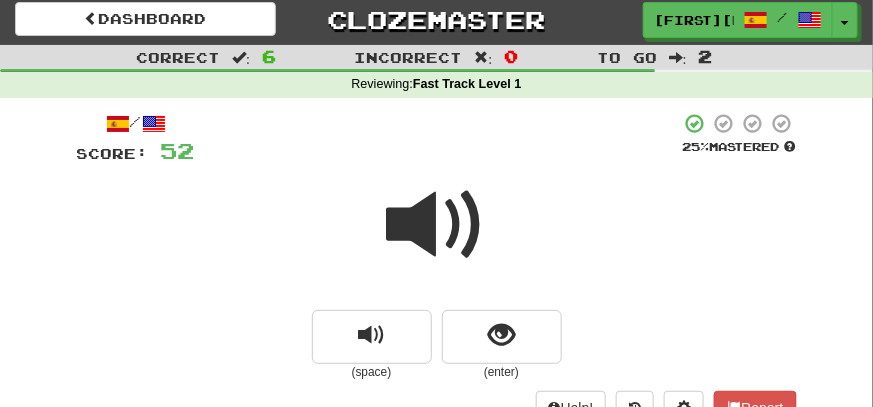 click at bounding box center [437, 225] 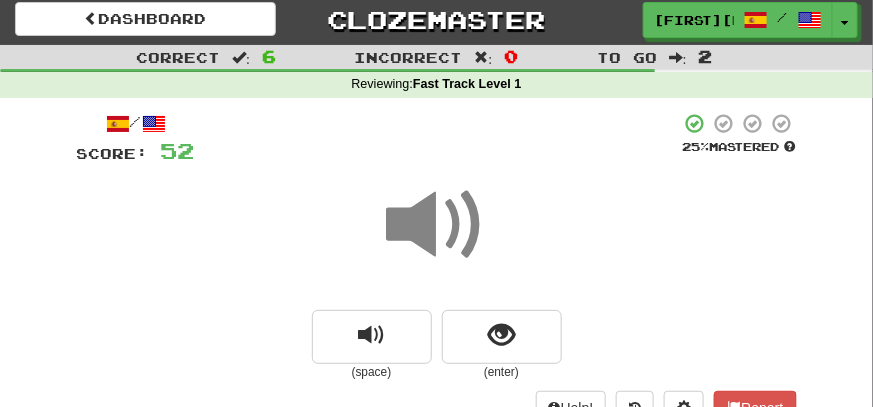 click at bounding box center (437, 225) 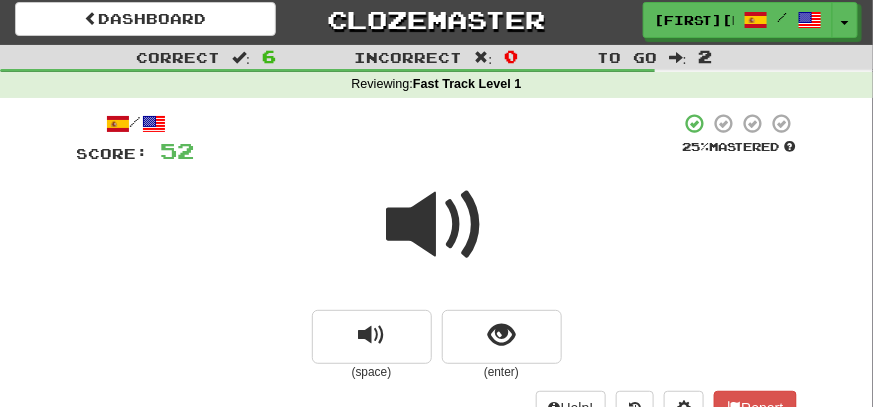 click at bounding box center [437, 225] 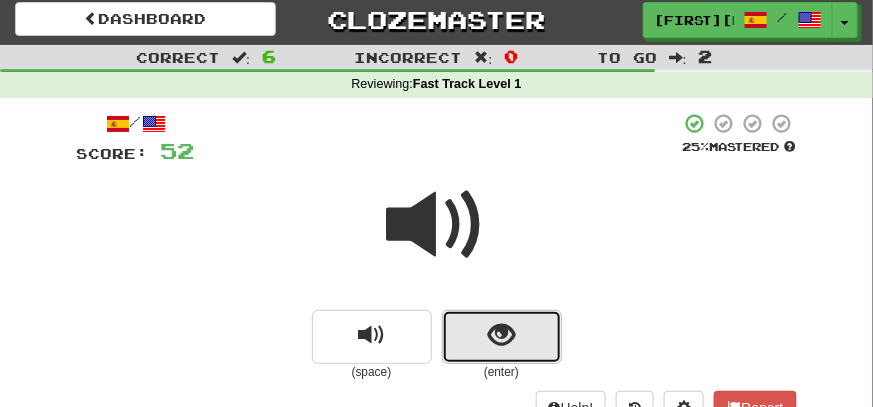 click at bounding box center [502, 337] 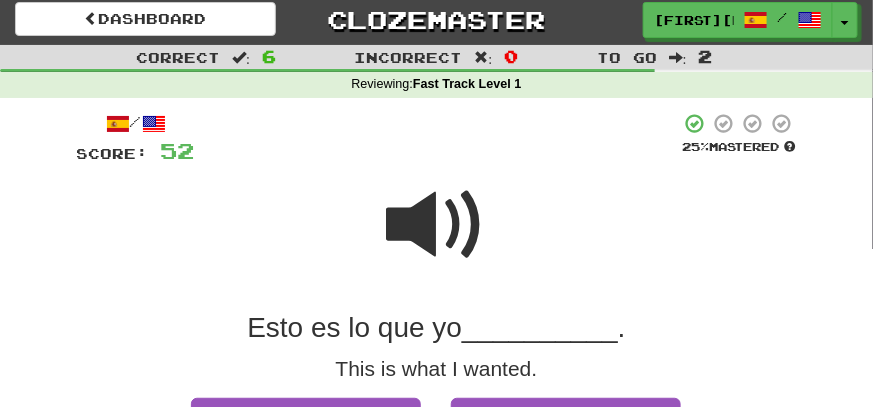 click at bounding box center (437, 225) 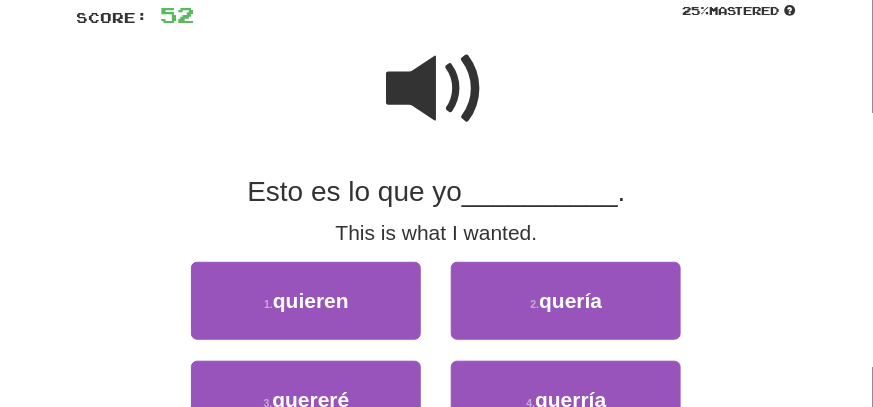 scroll, scrollTop: 206, scrollLeft: 0, axis: vertical 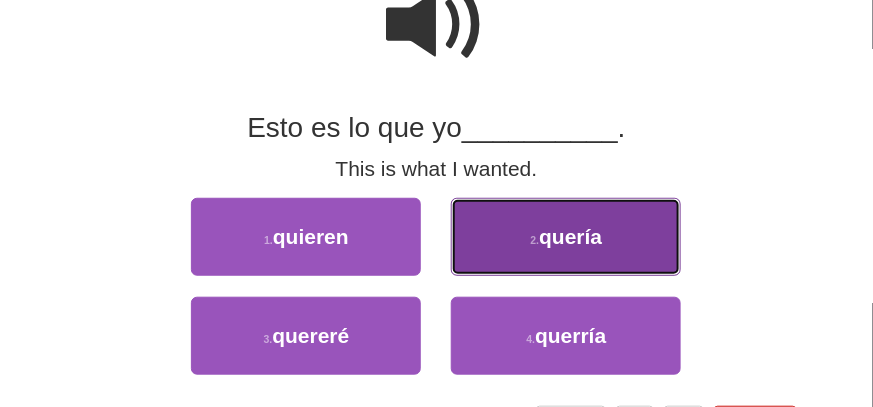 click on "quería" at bounding box center [570, 236] 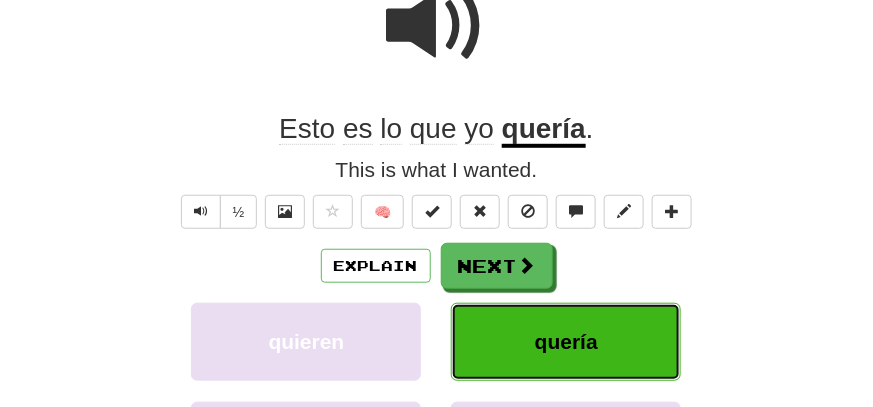 scroll, scrollTop: 112, scrollLeft: 0, axis: vertical 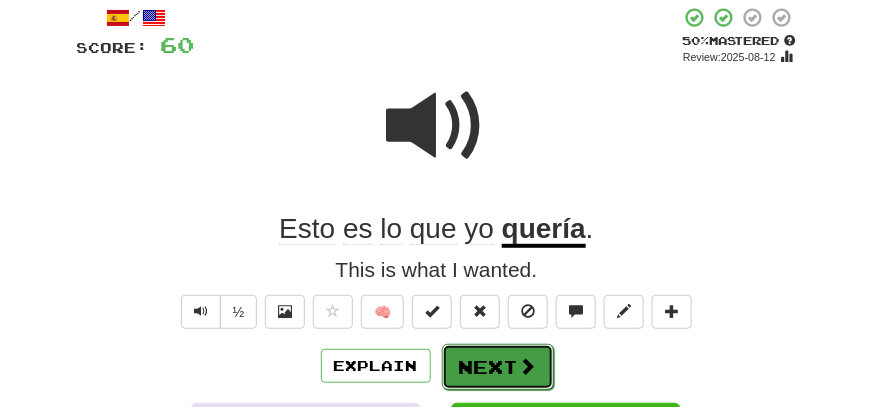 click on "Next" at bounding box center (498, 367) 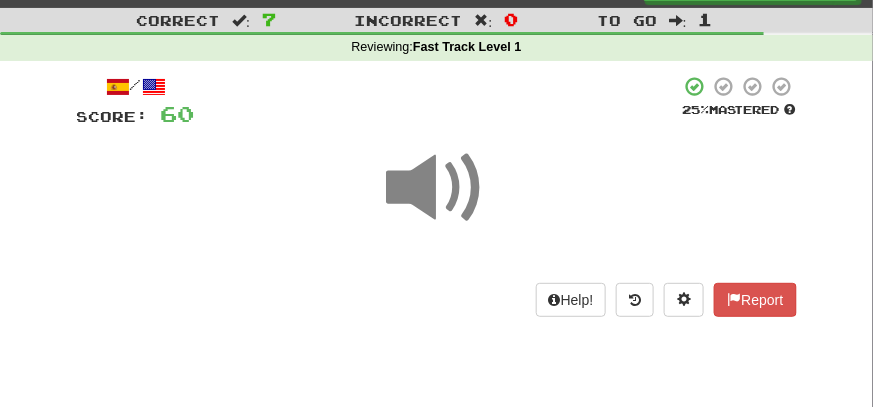 scroll, scrollTop: 0, scrollLeft: 0, axis: both 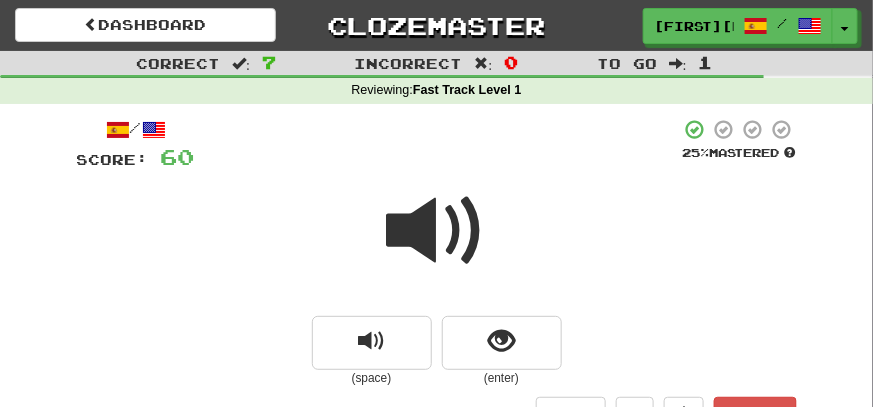 click at bounding box center [437, 231] 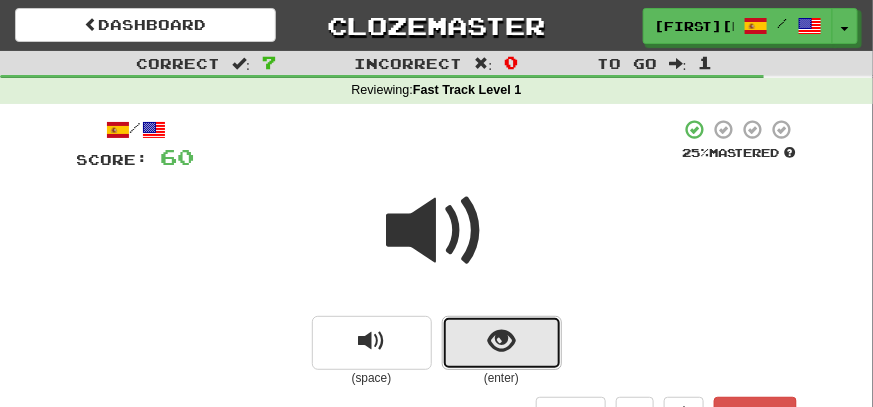 click at bounding box center (501, 341) 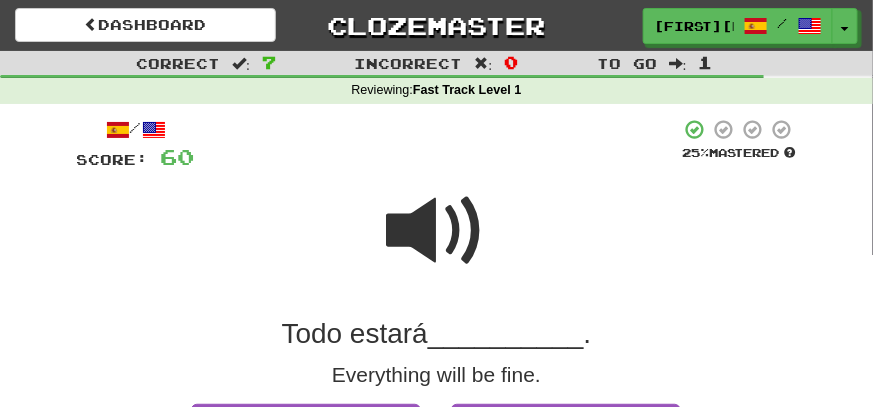 click at bounding box center (437, 231) 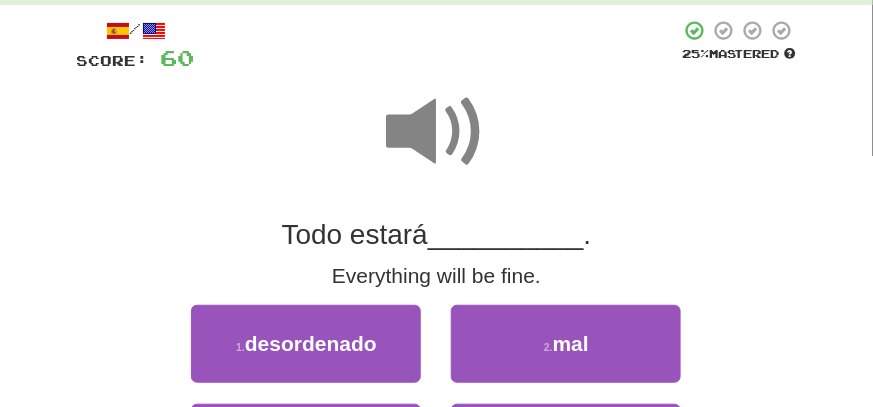 scroll, scrollTop: 199, scrollLeft: 0, axis: vertical 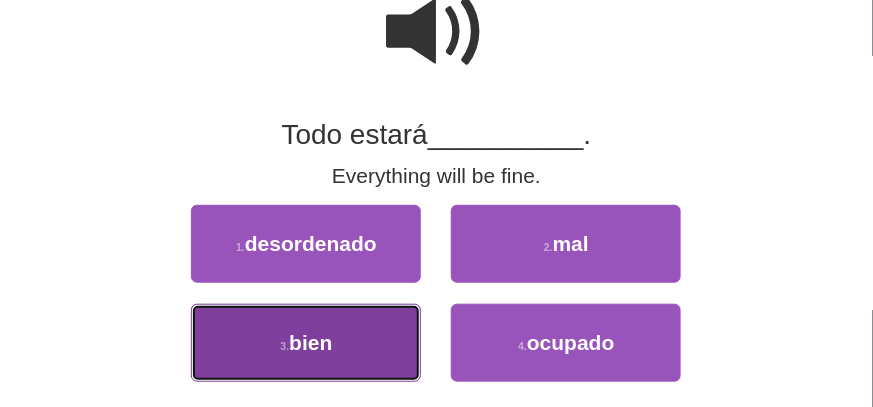 click on "3 .  bien" at bounding box center (306, 343) 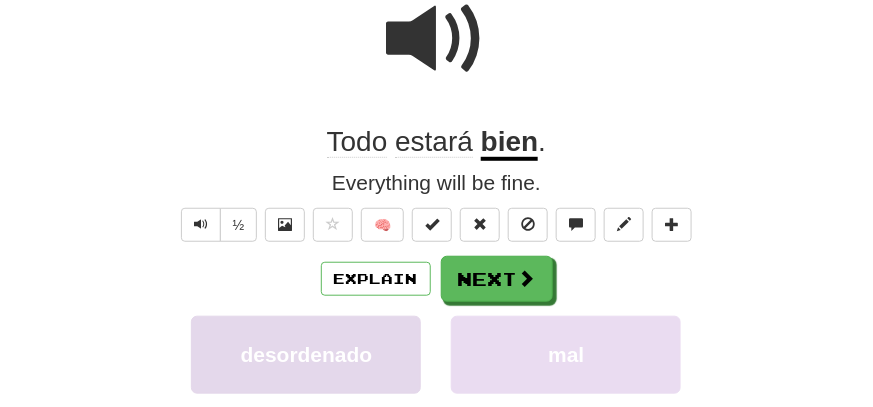 scroll, scrollTop: 206, scrollLeft: 0, axis: vertical 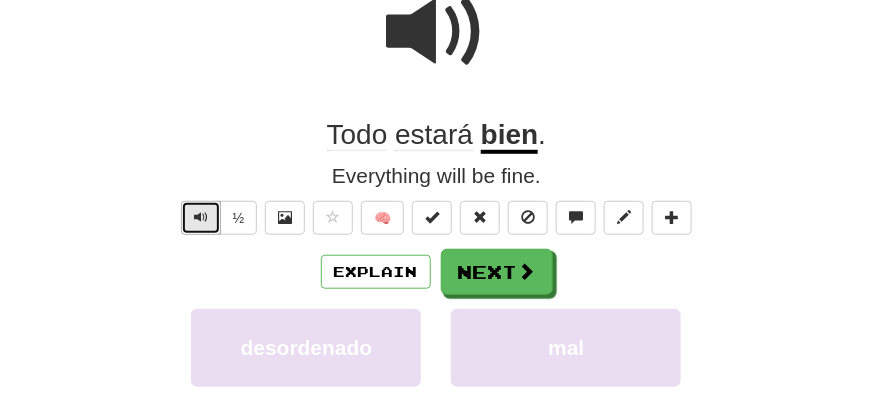 click at bounding box center (201, 217) 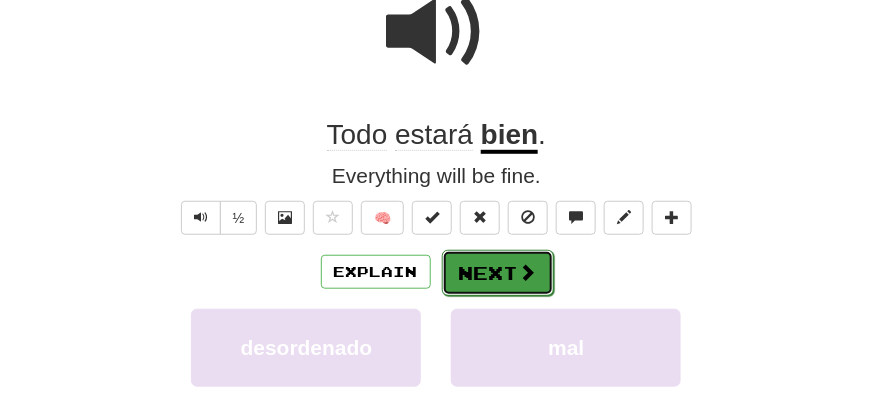 click on "Next" at bounding box center (498, 273) 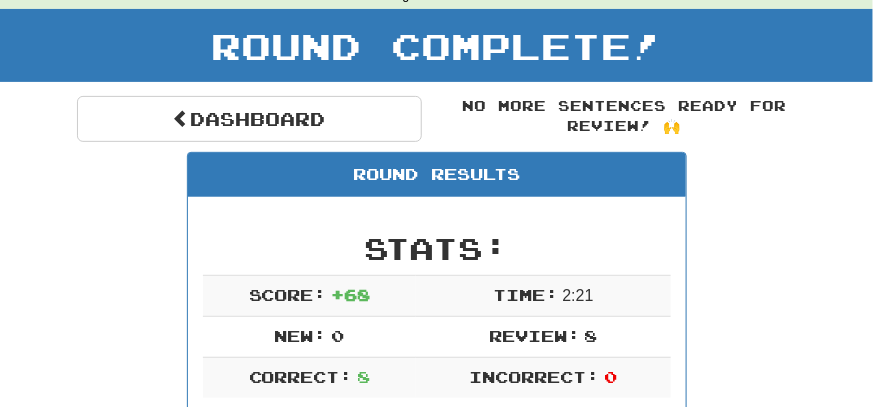 scroll, scrollTop: 37, scrollLeft: 0, axis: vertical 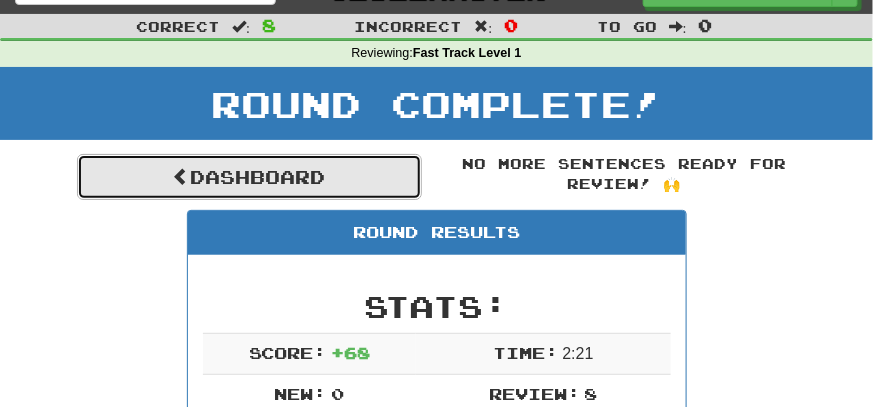 click on "Dashboard" at bounding box center [249, 177] 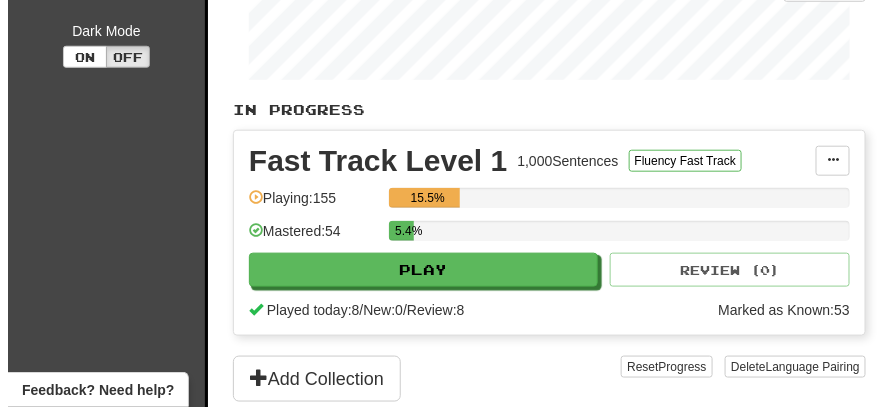 scroll, scrollTop: 400, scrollLeft: 0, axis: vertical 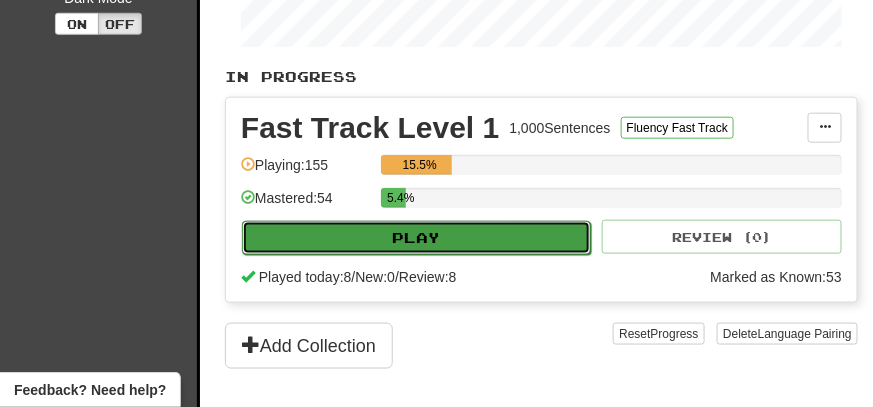 click on "Play" at bounding box center (416, 238) 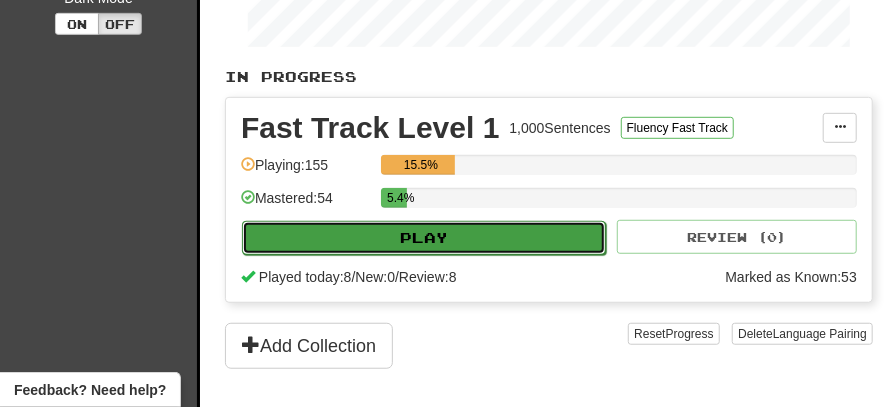 select on "**" 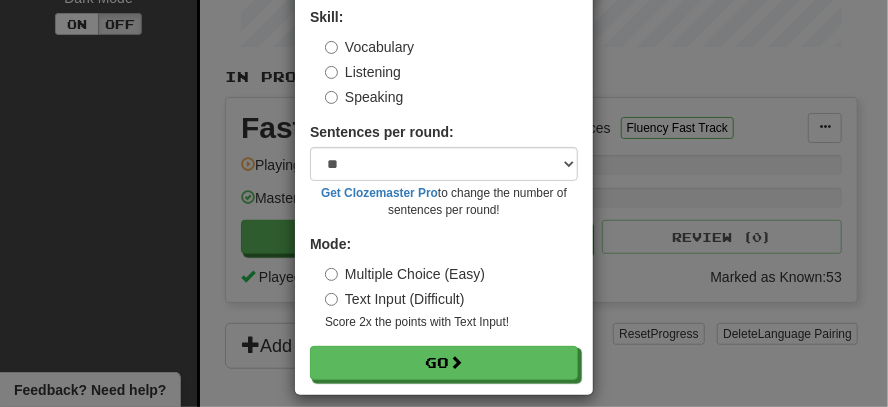 scroll, scrollTop: 138, scrollLeft: 0, axis: vertical 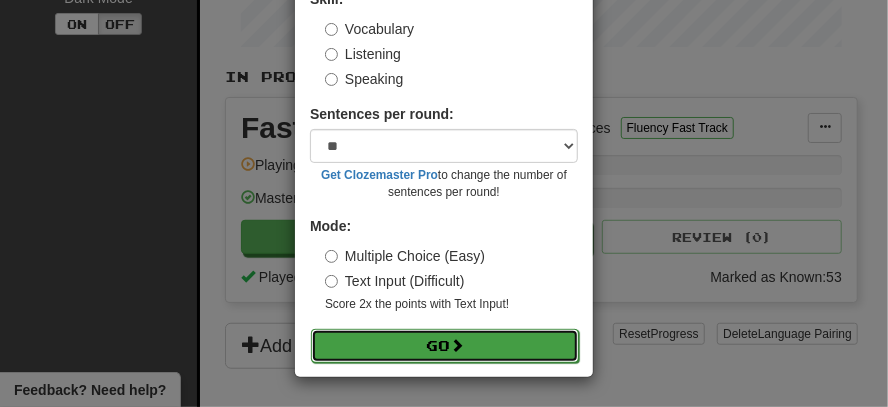 click on "Go" at bounding box center [445, 346] 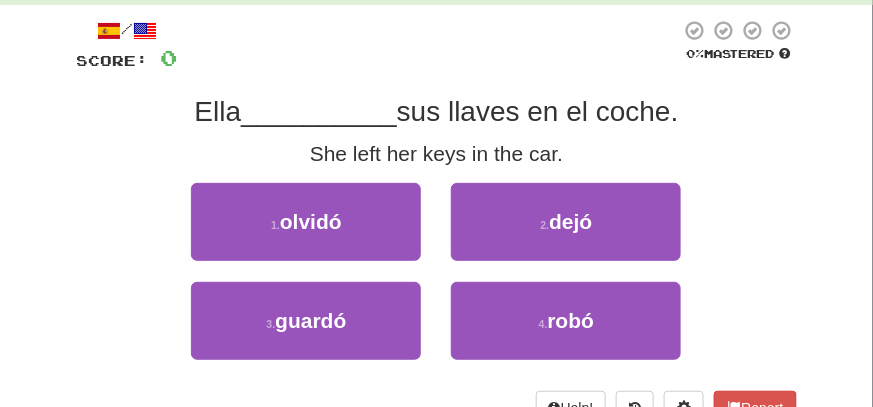 scroll, scrollTop: 0, scrollLeft: 0, axis: both 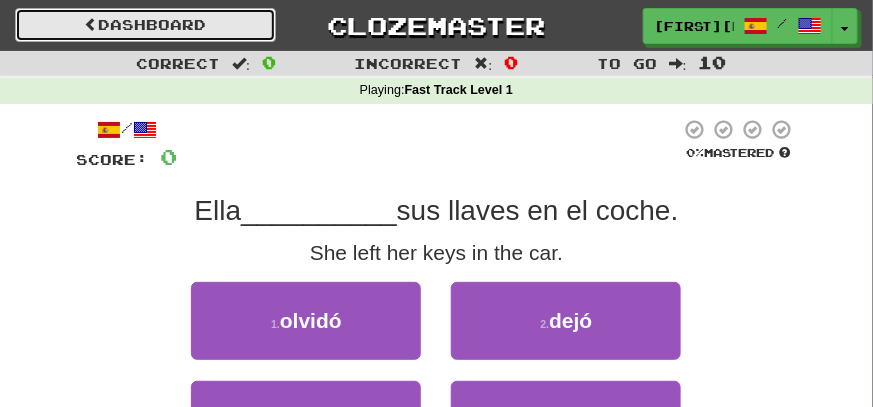 click on "Dashboard" at bounding box center [145, 25] 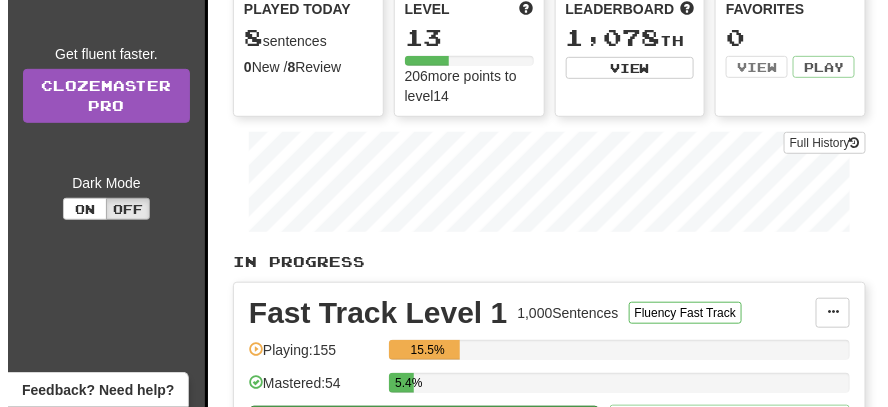 scroll, scrollTop: 499, scrollLeft: 0, axis: vertical 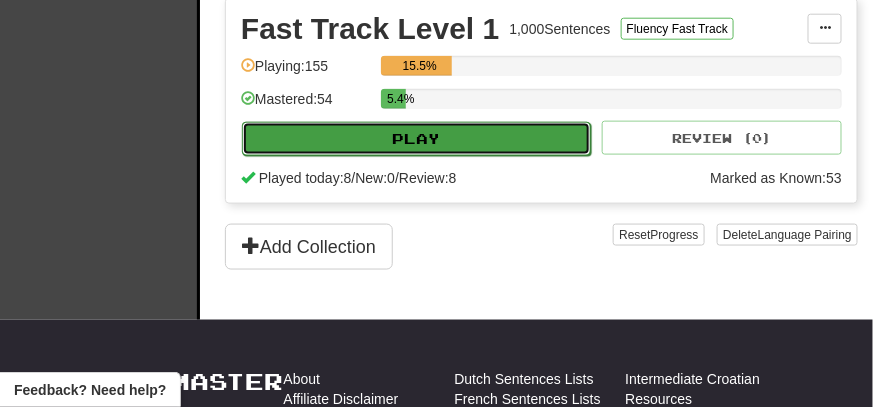 click on "Play" at bounding box center [416, 139] 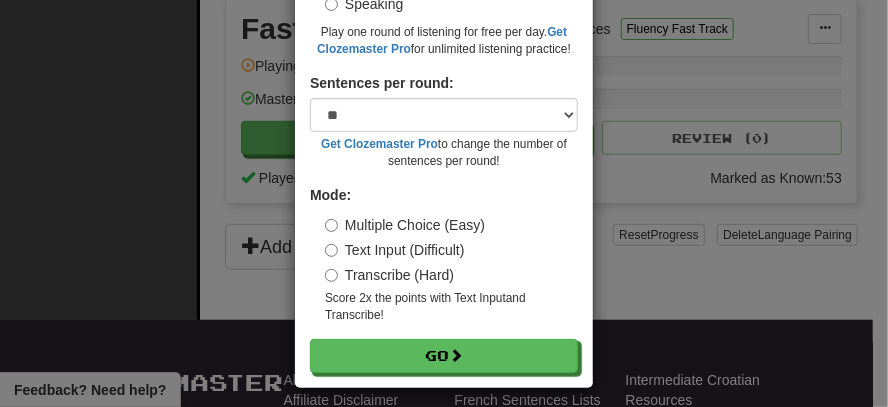 scroll, scrollTop: 224, scrollLeft: 0, axis: vertical 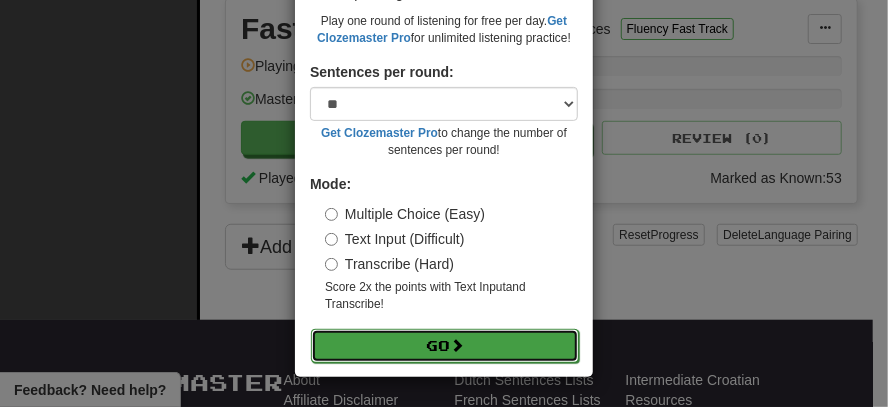 click on "Go" at bounding box center [445, 346] 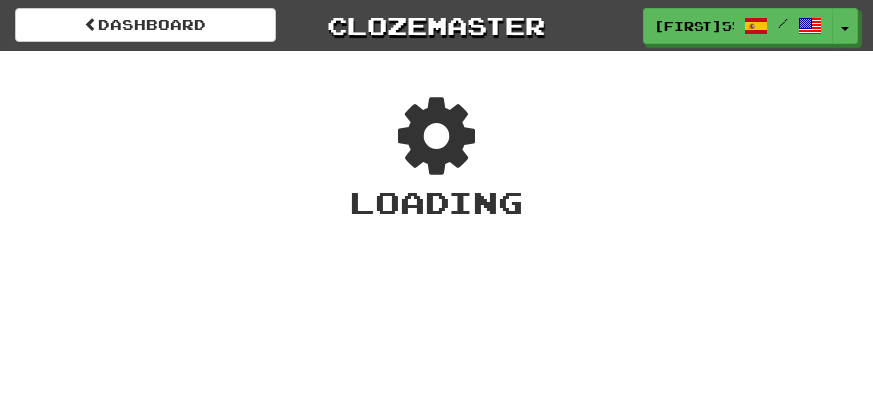 scroll, scrollTop: 0, scrollLeft: 0, axis: both 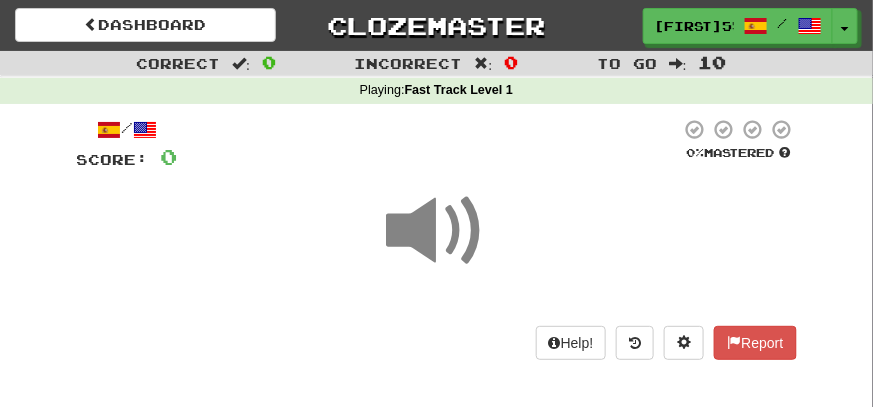 click at bounding box center [437, 231] 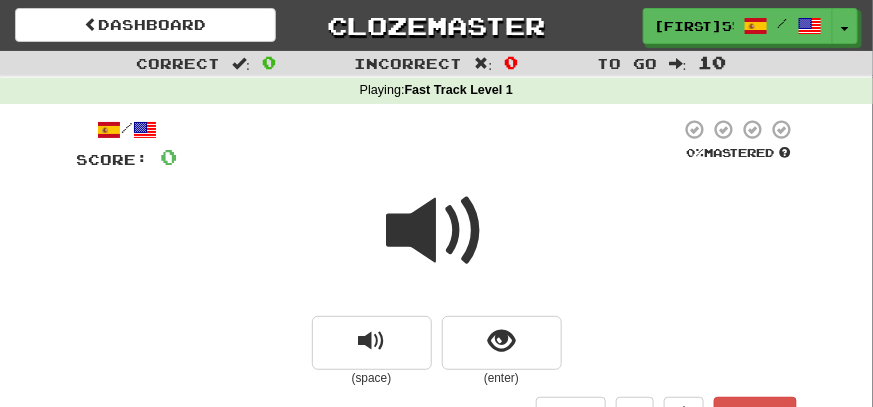 click at bounding box center (437, 231) 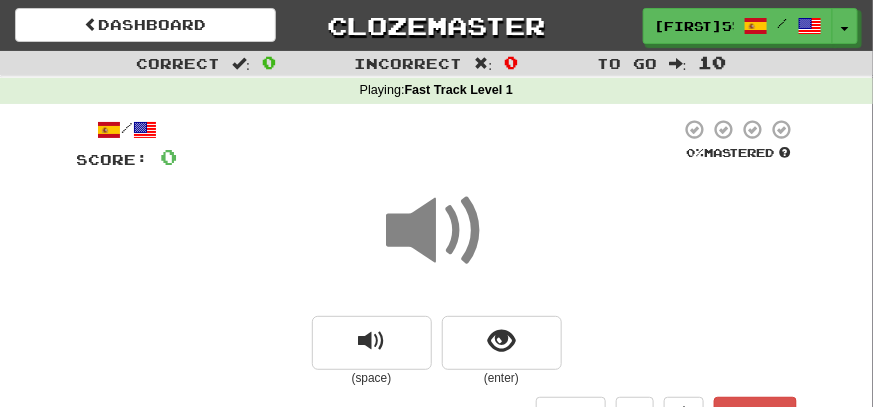 click at bounding box center (437, 231) 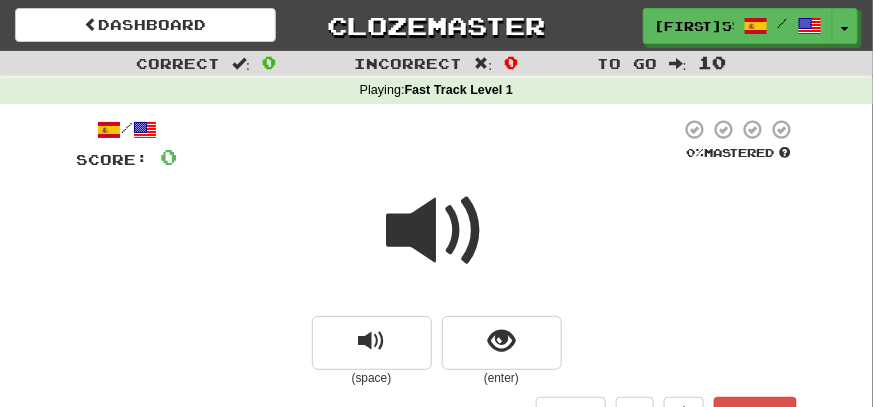 click at bounding box center (437, 231) 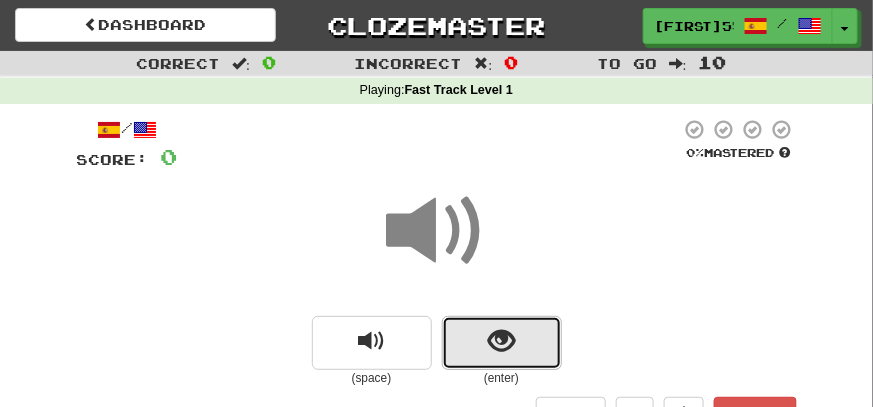 click at bounding box center [501, 341] 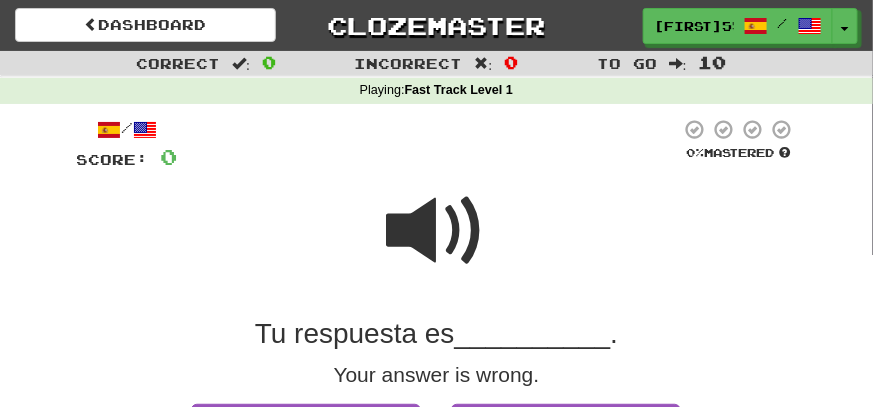 click at bounding box center [437, 231] 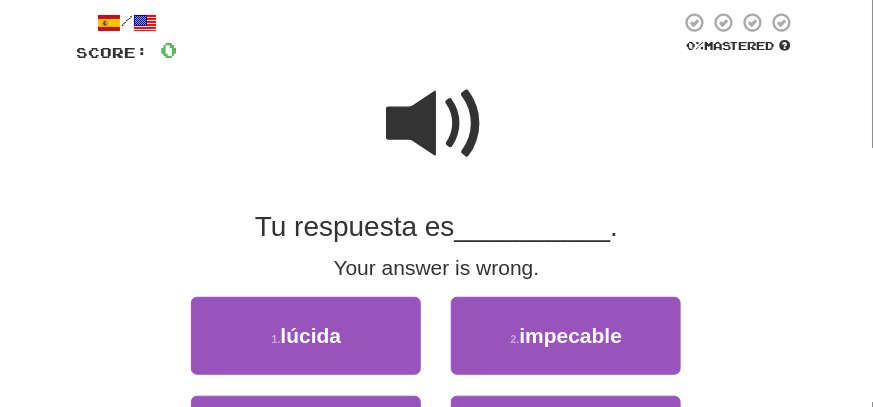 scroll, scrollTop: 199, scrollLeft: 0, axis: vertical 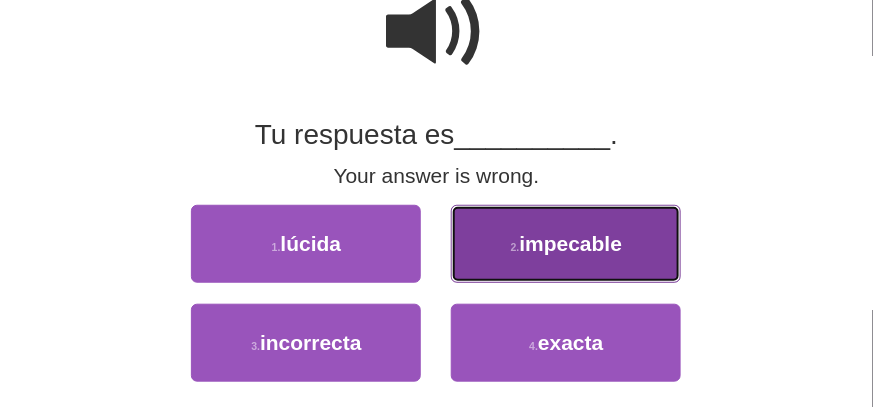 click on "impecable" at bounding box center (570, 243) 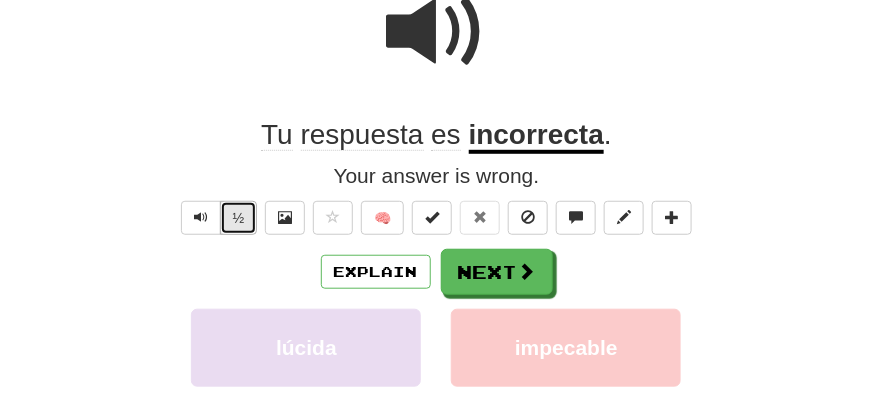click on "½" at bounding box center [239, 218] 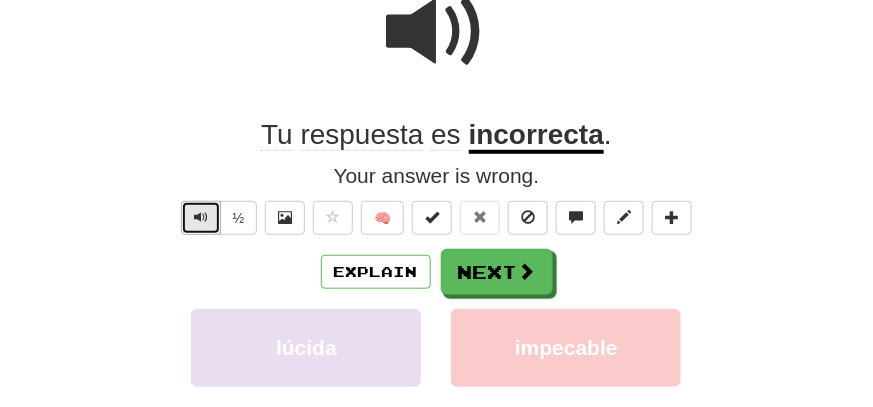click at bounding box center (201, 218) 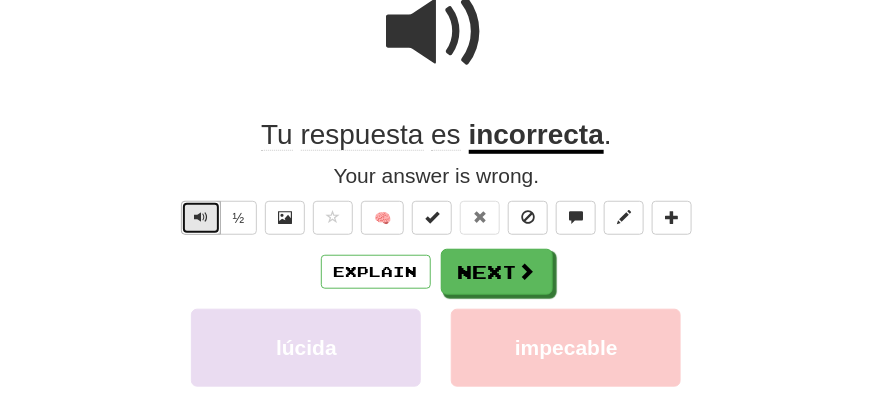 click at bounding box center (201, 217) 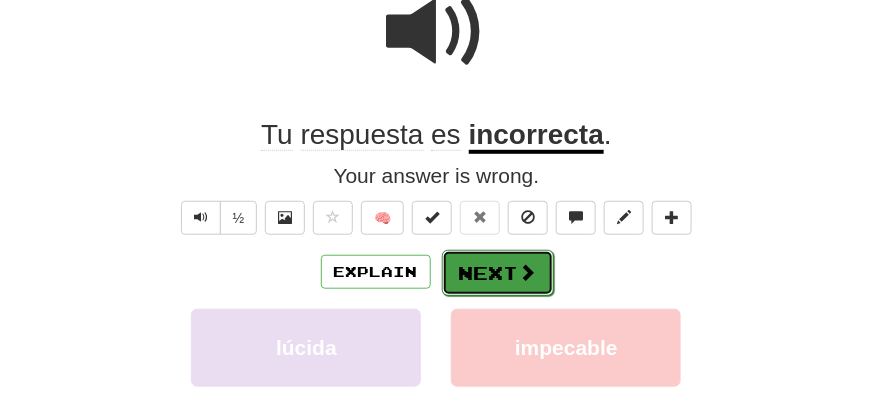click on "Next" at bounding box center (498, 273) 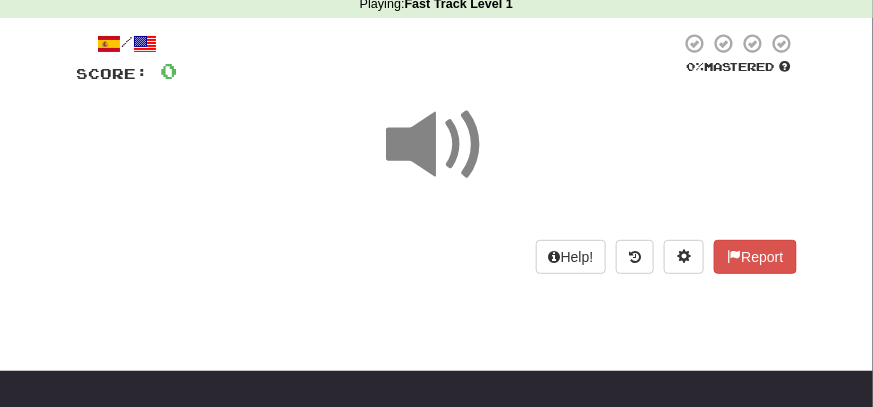 scroll, scrollTop: 6, scrollLeft: 0, axis: vertical 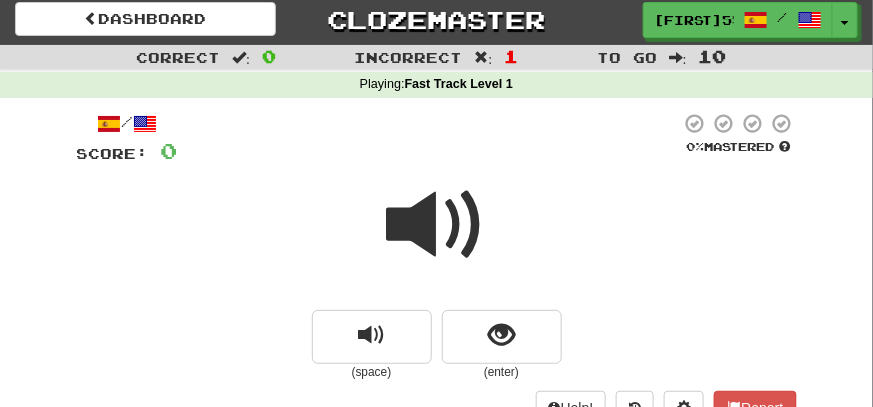 click at bounding box center (437, 225) 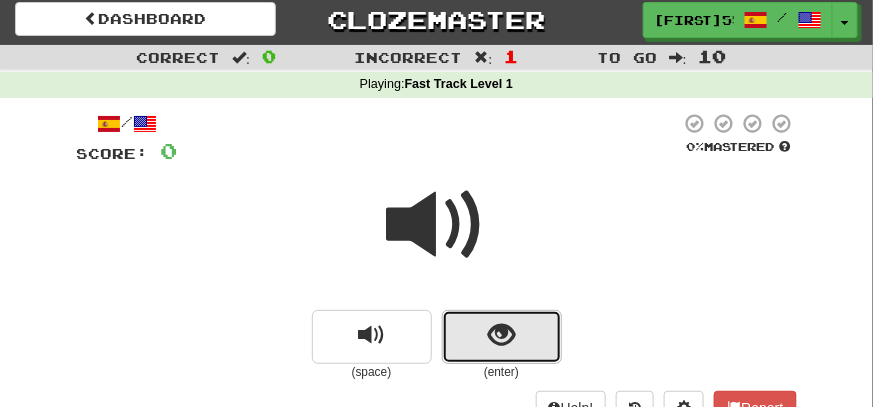 click at bounding box center (502, 337) 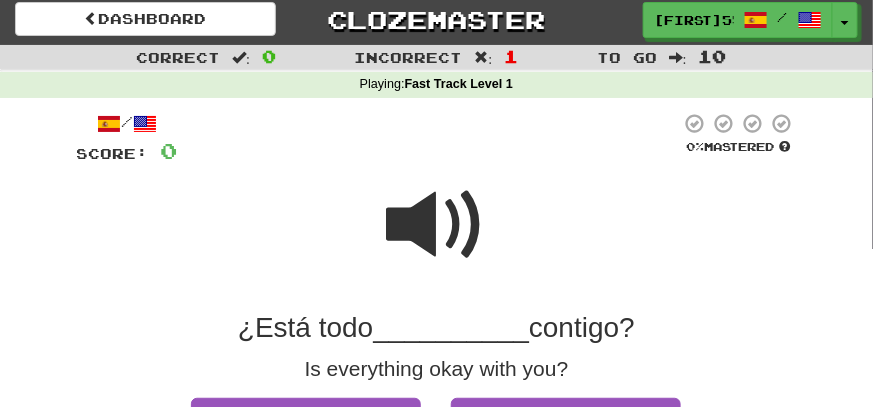 click at bounding box center (437, 225) 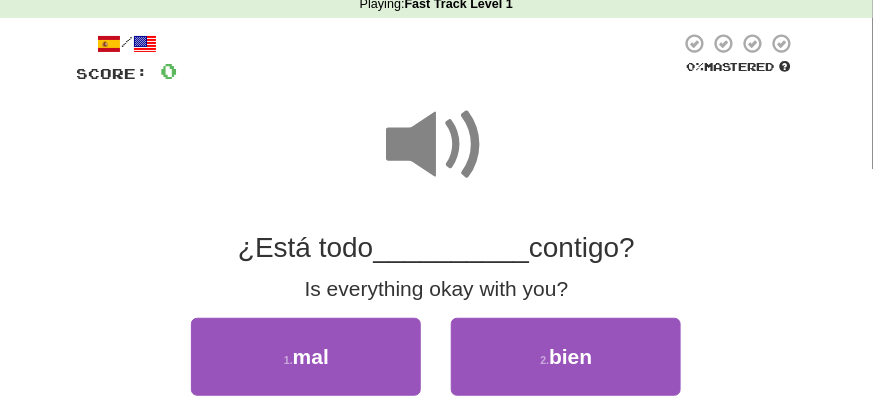 scroll, scrollTop: 106, scrollLeft: 0, axis: vertical 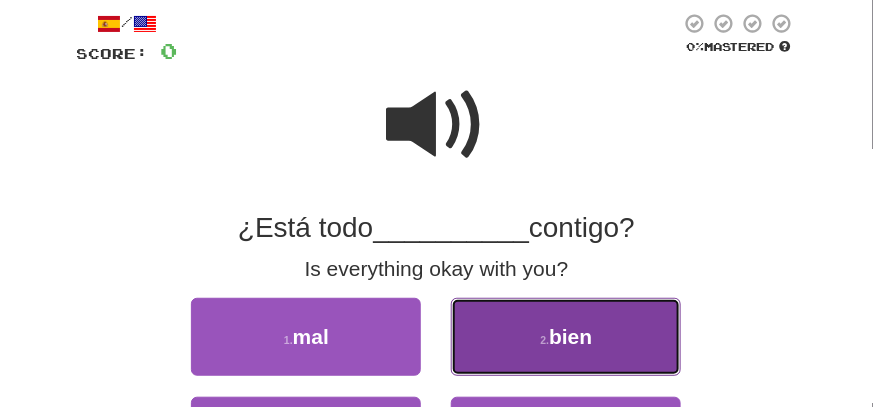 click on "2 .  bien" at bounding box center [566, 337] 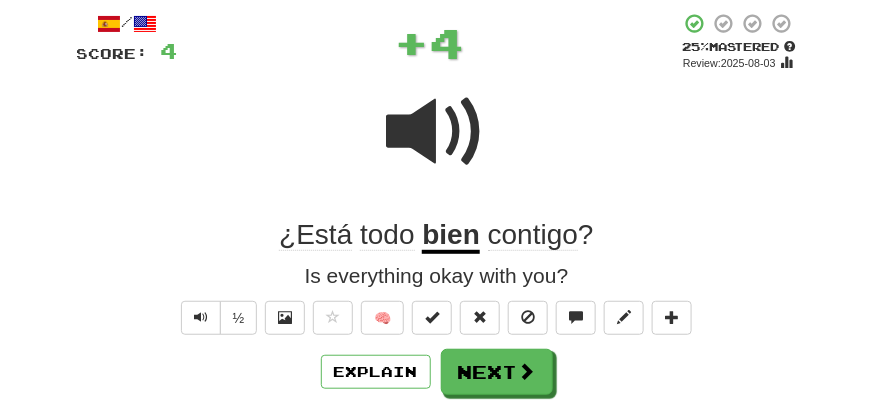 click at bounding box center [437, 132] 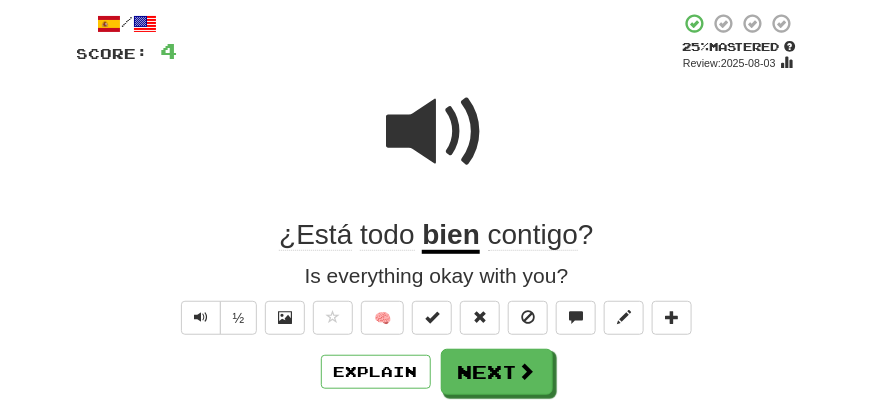click at bounding box center (437, 132) 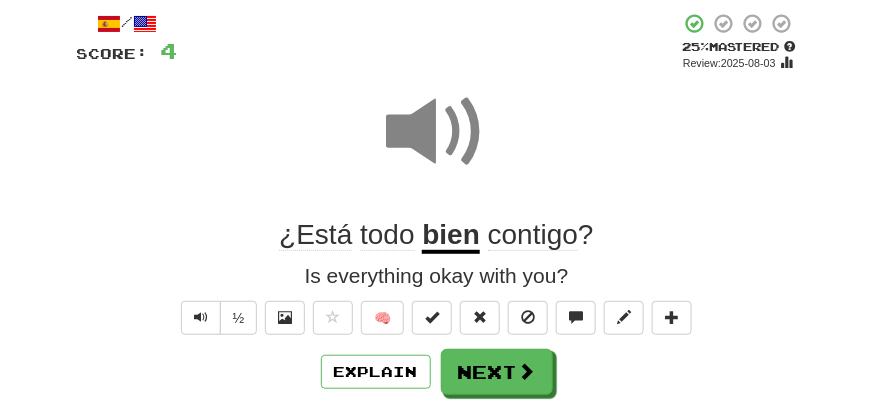 click at bounding box center [437, 132] 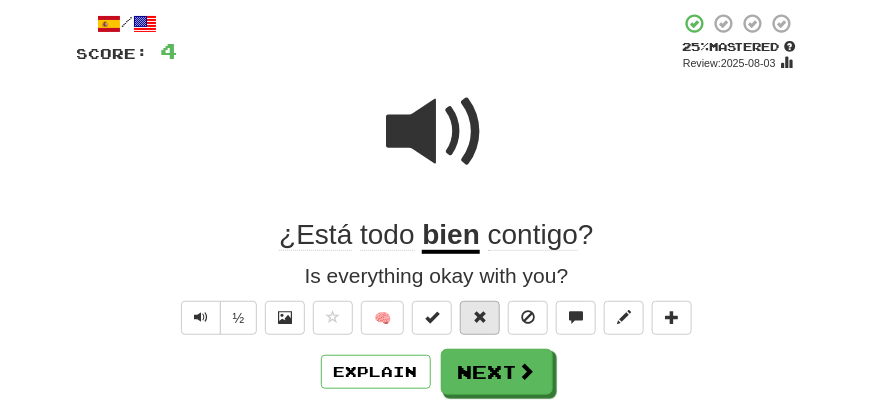 scroll, scrollTop: 206, scrollLeft: 0, axis: vertical 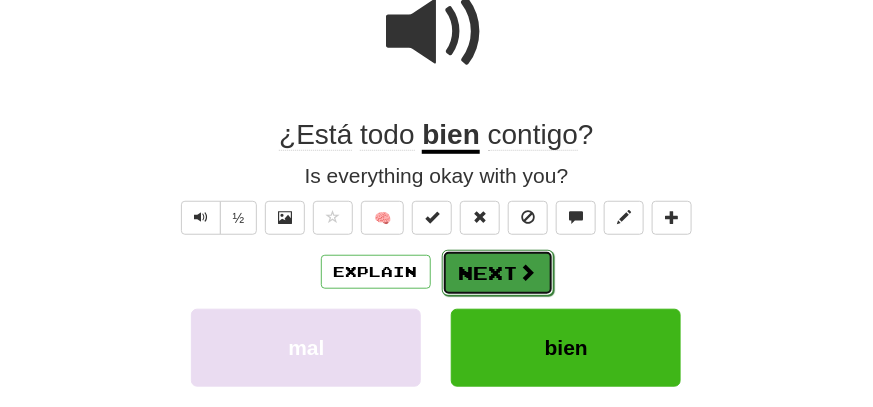 click on "Next" at bounding box center [498, 273] 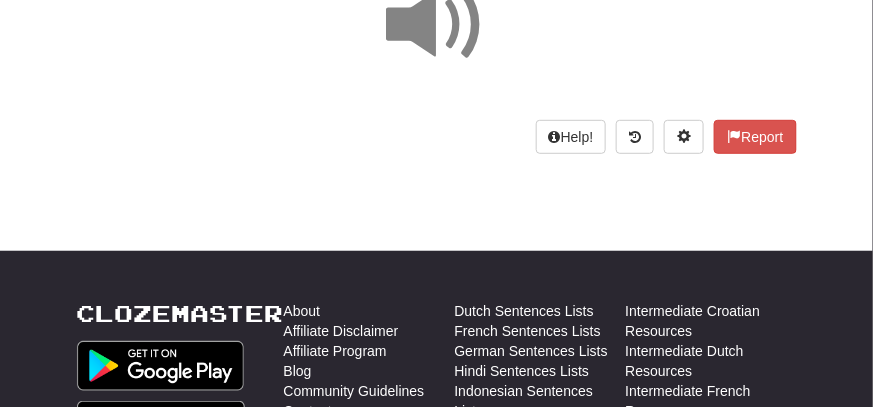 scroll, scrollTop: 0, scrollLeft: 0, axis: both 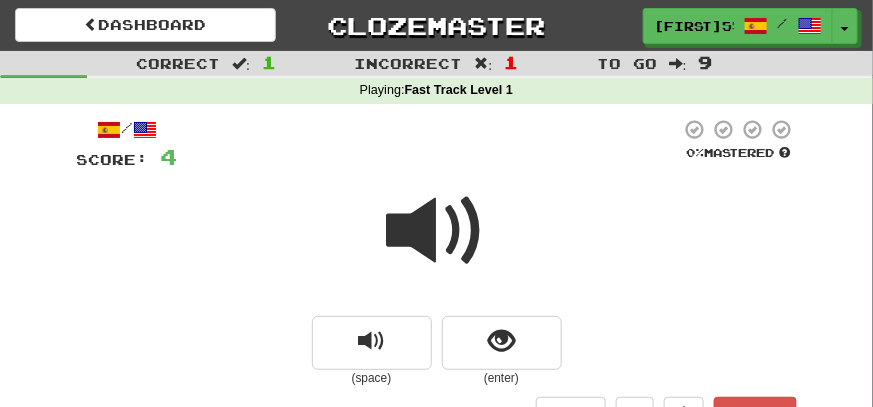 click at bounding box center (437, 231) 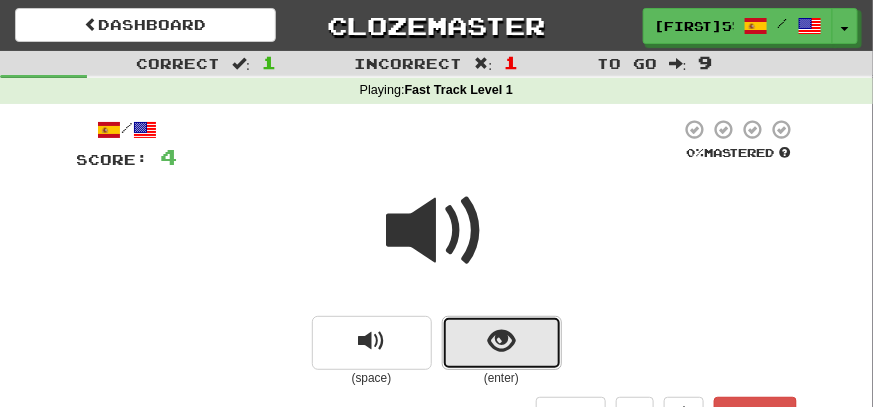 click at bounding box center [502, 343] 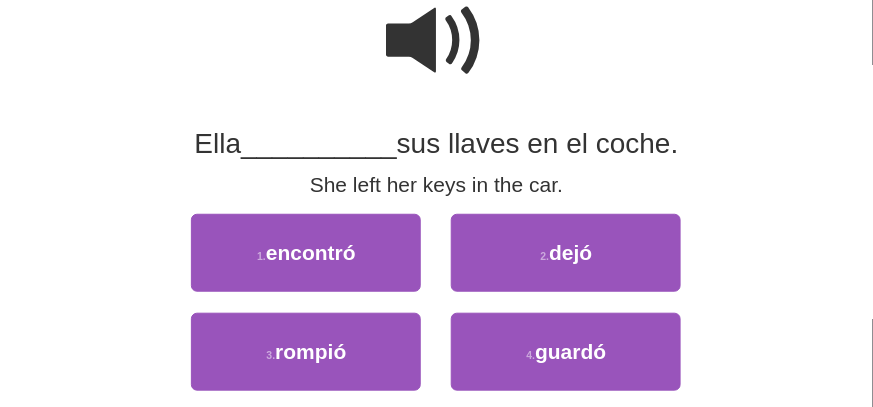 scroll, scrollTop: 199, scrollLeft: 0, axis: vertical 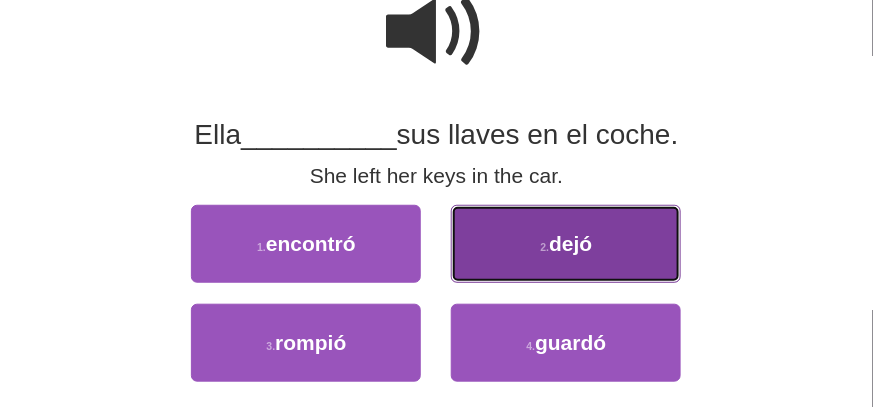 click on "dejó" at bounding box center (570, 243) 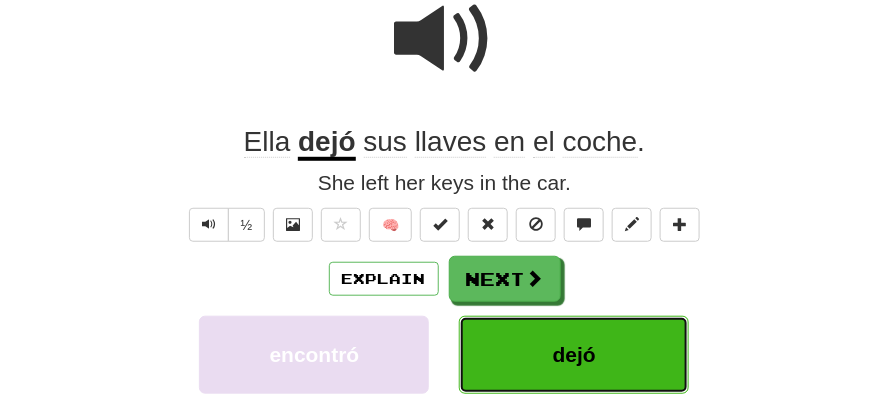 scroll, scrollTop: 206, scrollLeft: 0, axis: vertical 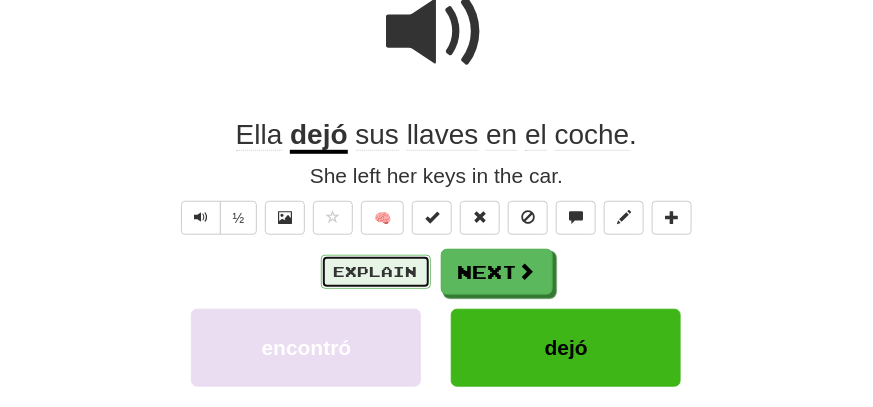 click on "Explain" at bounding box center [376, 272] 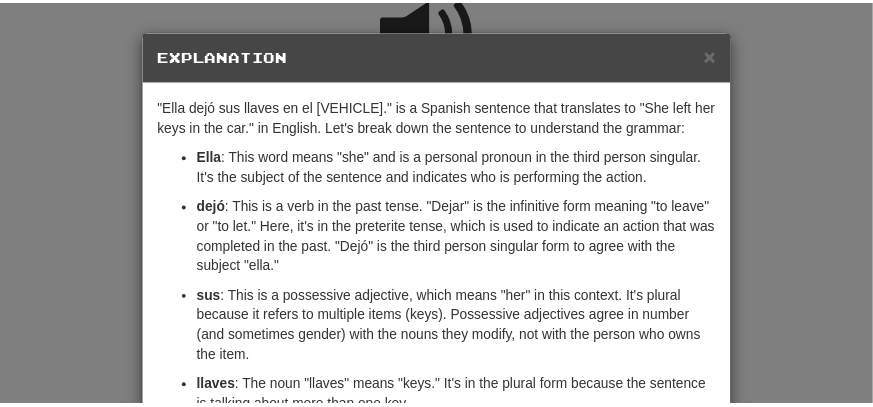 scroll, scrollTop: 400, scrollLeft: 0, axis: vertical 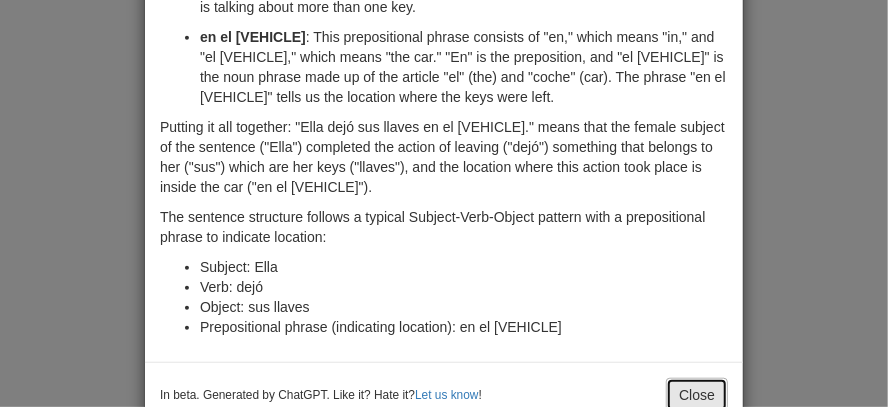 click on "Close" at bounding box center [697, 395] 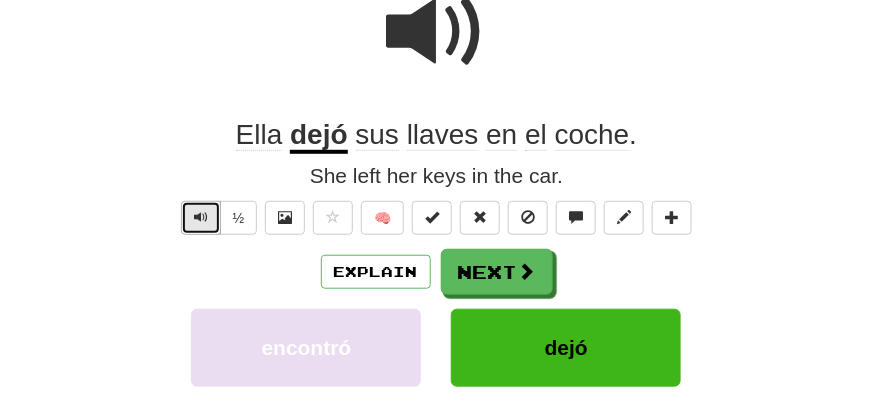 click at bounding box center (201, 218) 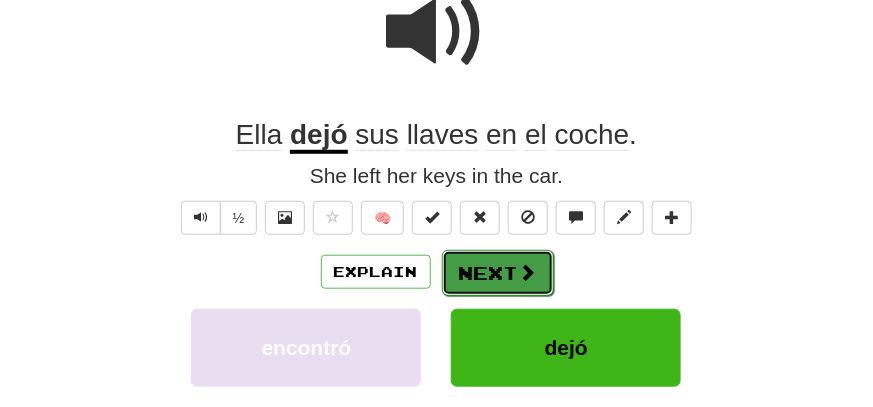 click on "Next" at bounding box center [498, 273] 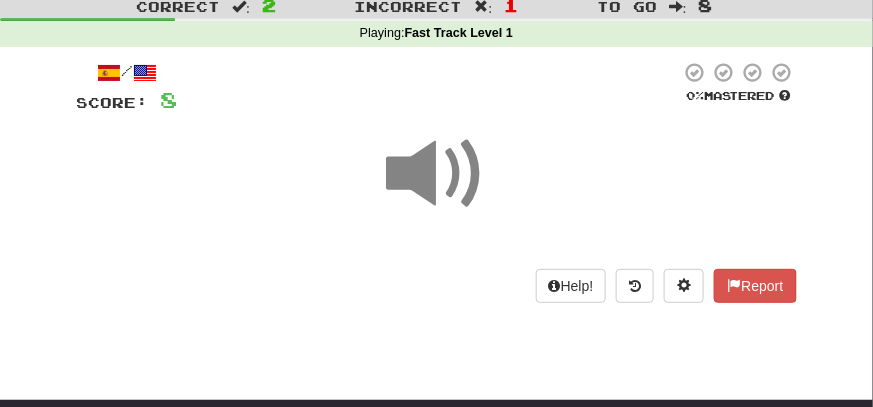 scroll, scrollTop: 6, scrollLeft: 0, axis: vertical 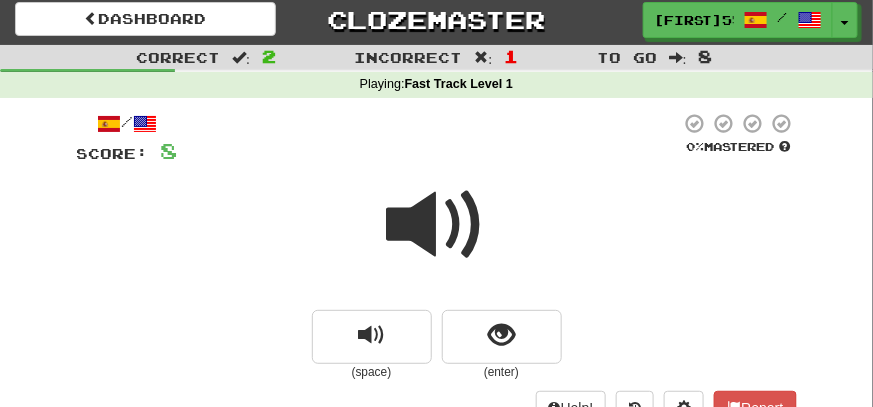 click at bounding box center (437, 225) 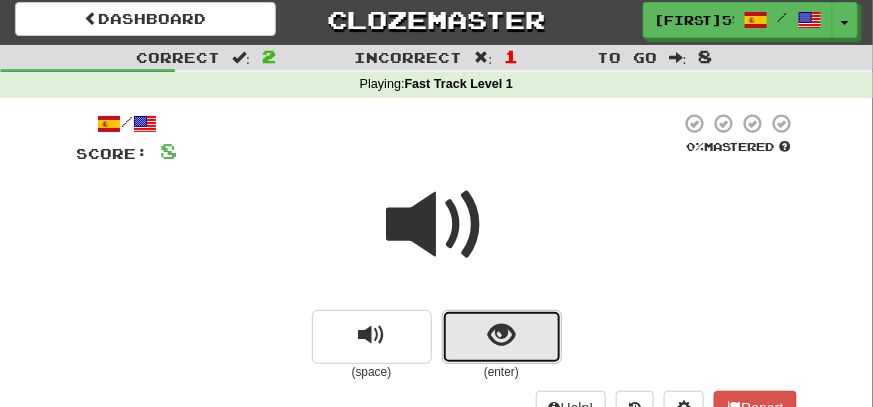 click at bounding box center (501, 335) 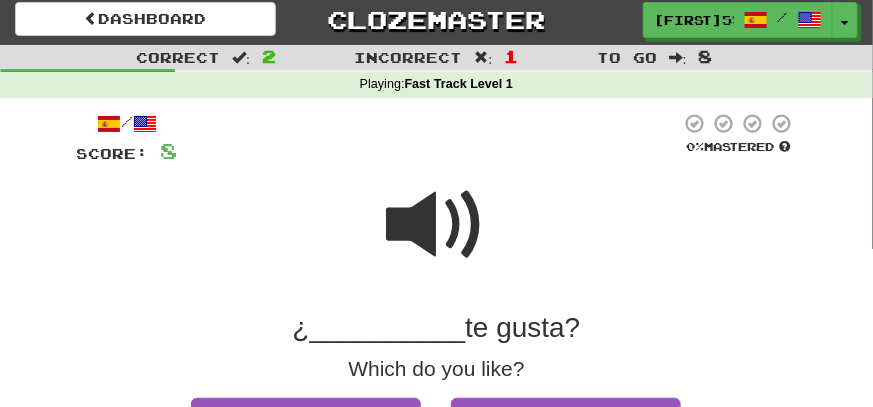 click at bounding box center [437, 225] 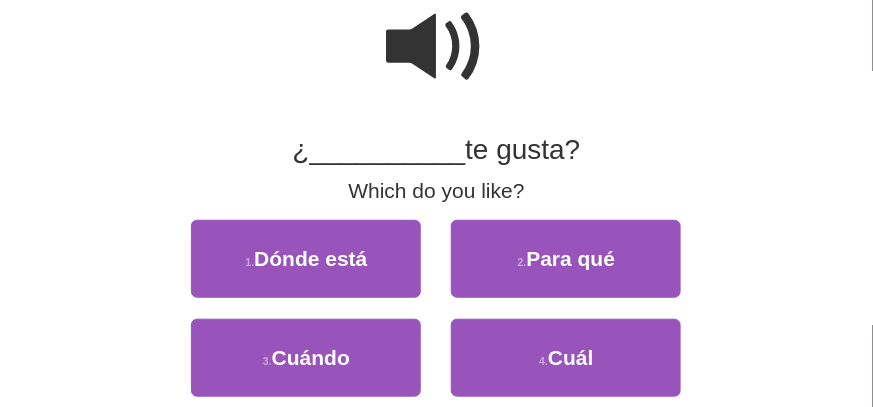 scroll, scrollTop: 206, scrollLeft: 0, axis: vertical 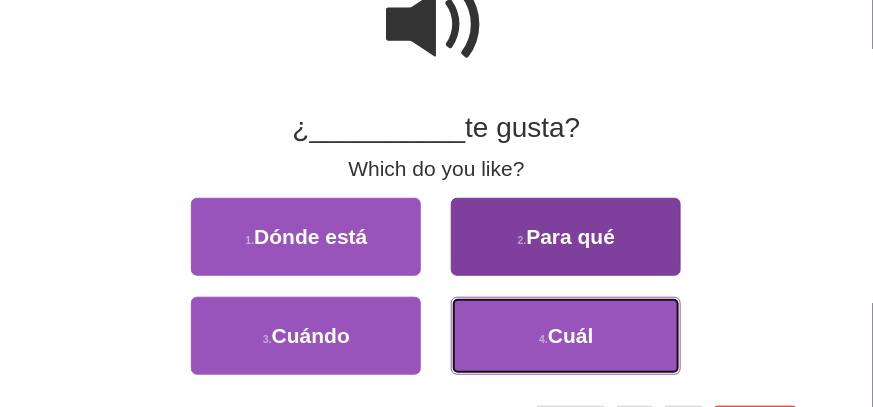 click on "4 .  Cuál" at bounding box center (566, 336) 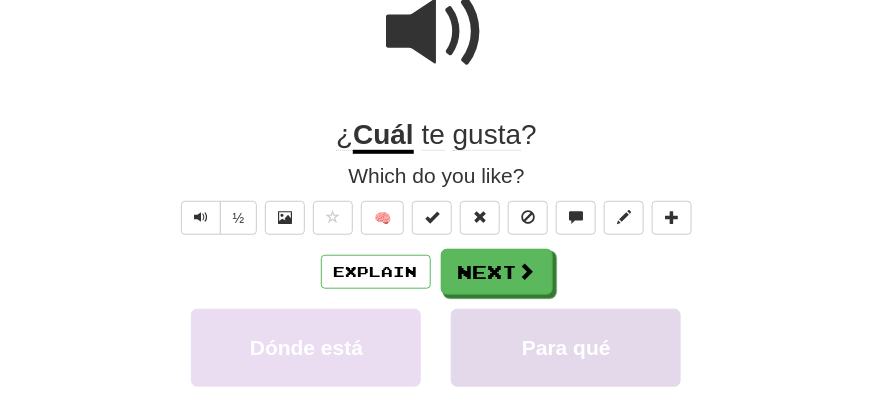 scroll, scrollTop: 212, scrollLeft: 0, axis: vertical 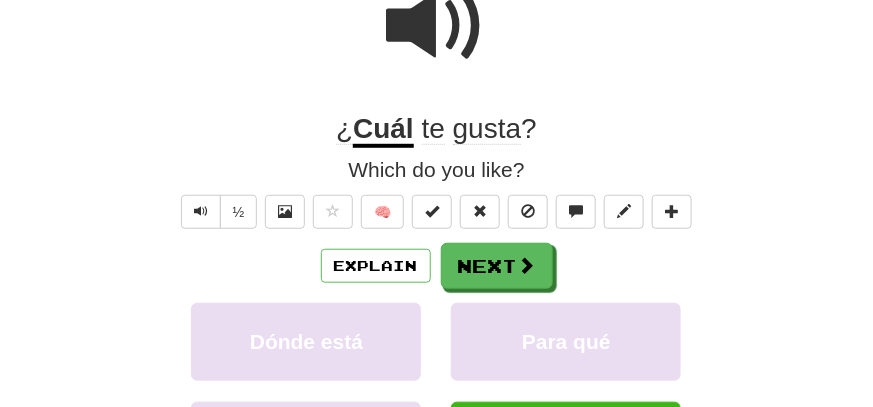 click at bounding box center [437, 26] 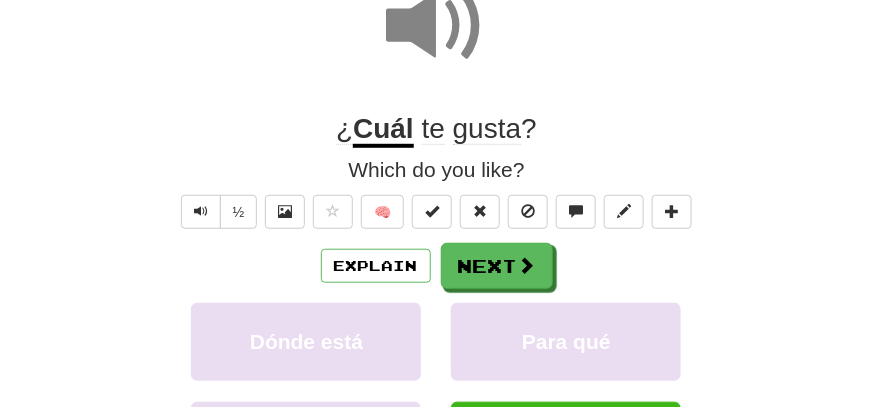 click at bounding box center [437, 26] 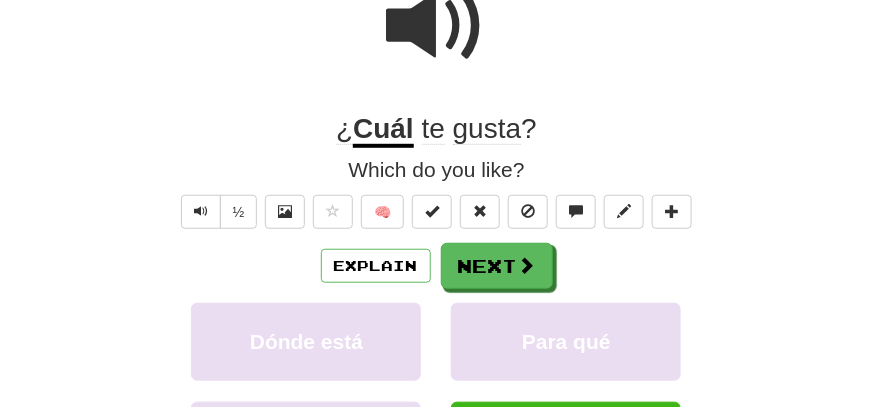 click at bounding box center (437, 26) 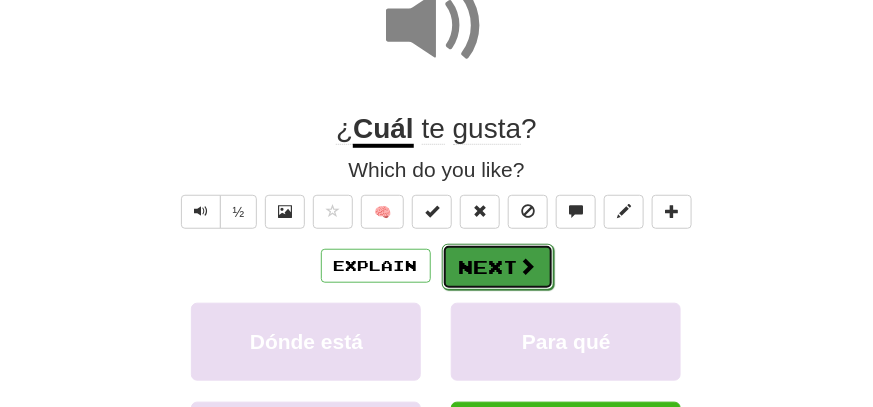 click on "Next" at bounding box center (498, 267) 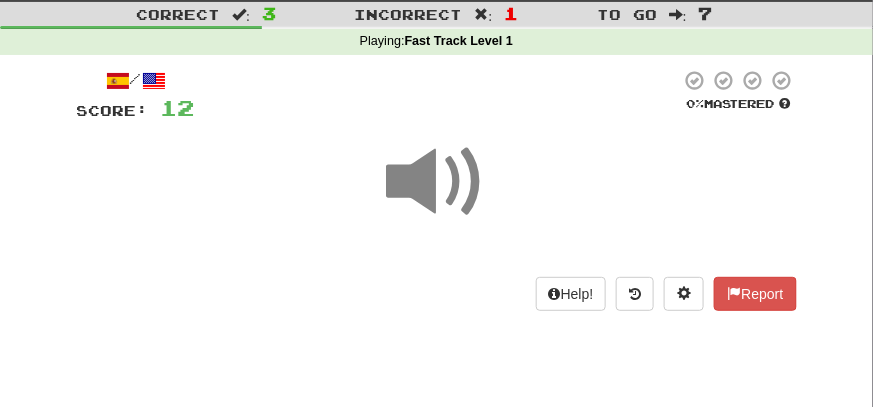 scroll, scrollTop: 0, scrollLeft: 0, axis: both 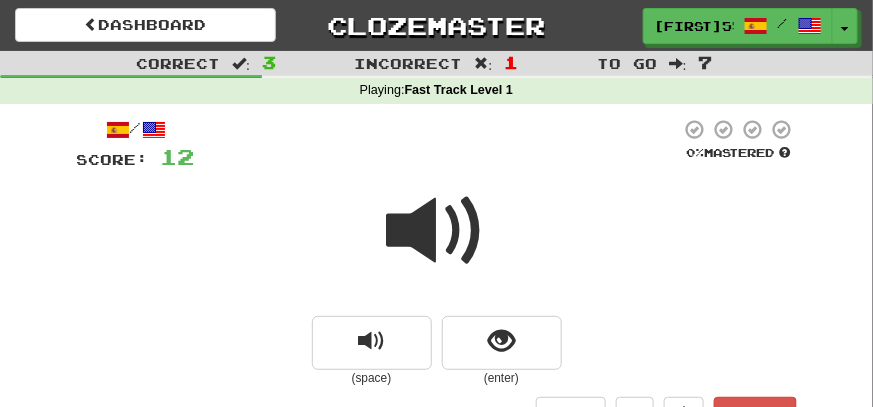 click at bounding box center [437, 231] 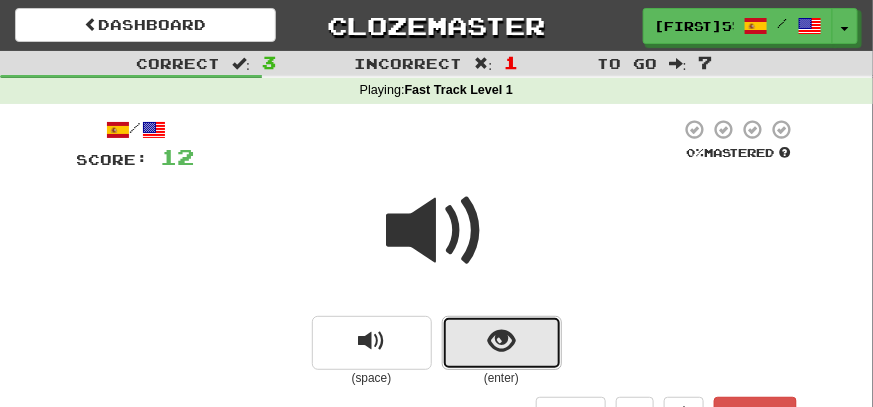 click at bounding box center [502, 343] 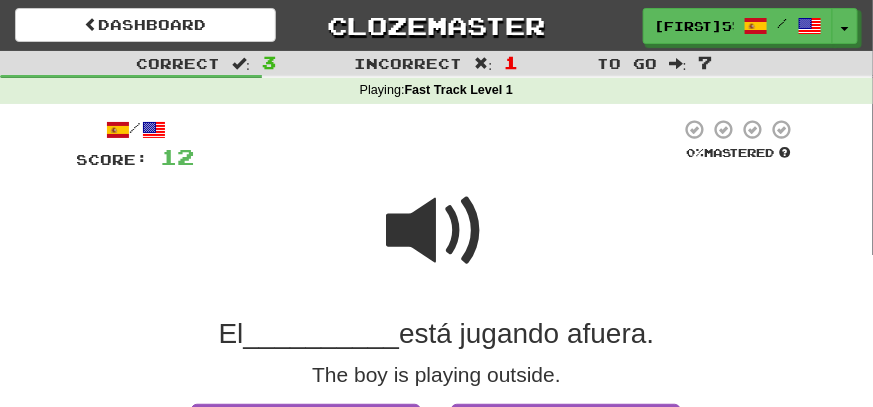scroll, scrollTop: 99, scrollLeft: 0, axis: vertical 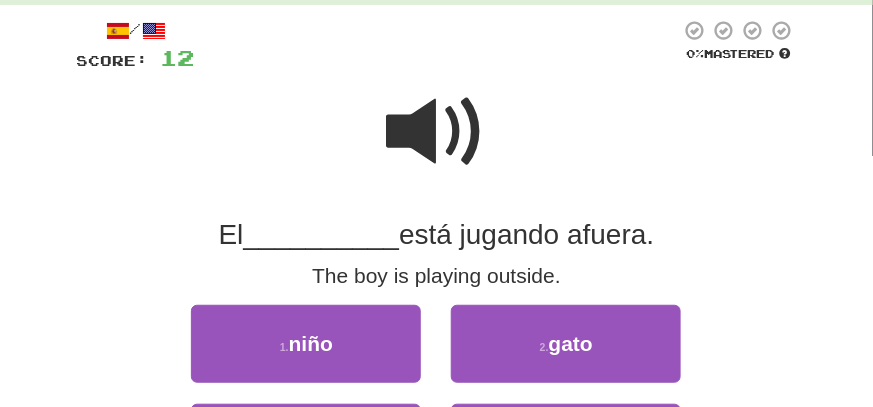 click at bounding box center [437, 132] 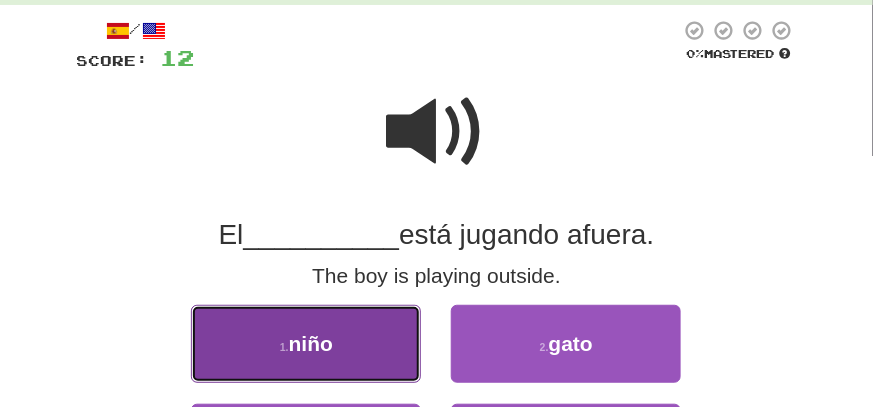 click on "1 .  niño" at bounding box center (306, 344) 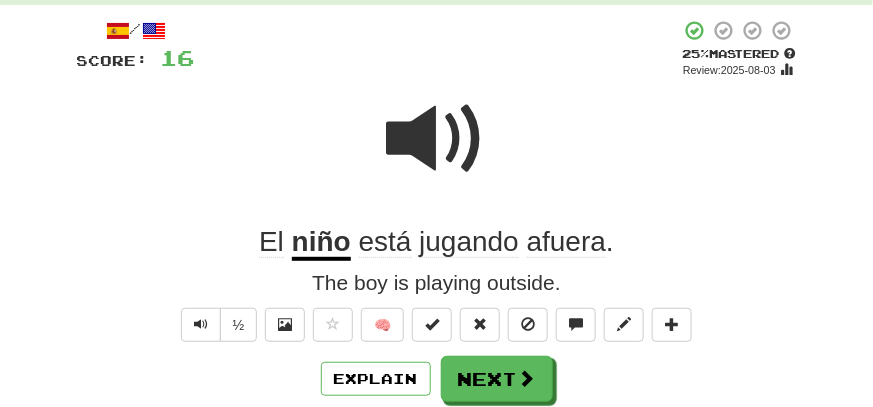 click at bounding box center [437, 139] 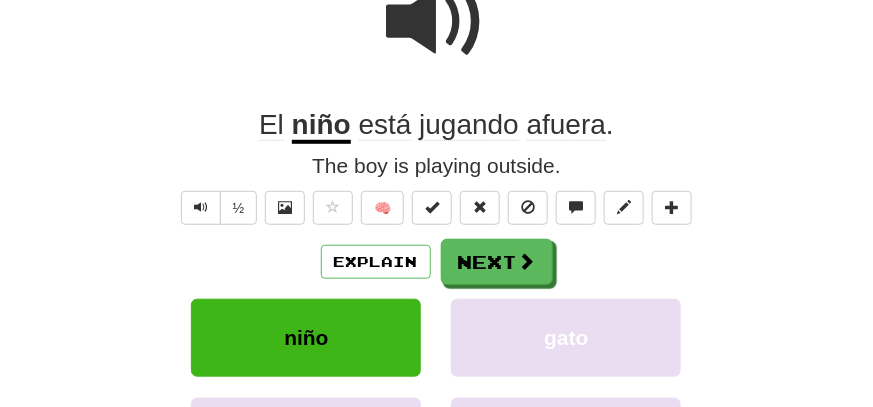 scroll, scrollTop: 300, scrollLeft: 0, axis: vertical 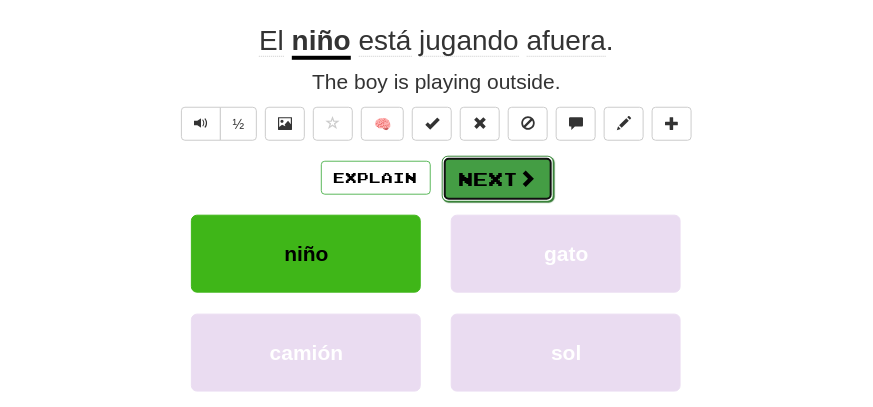 click on "Next" at bounding box center [498, 179] 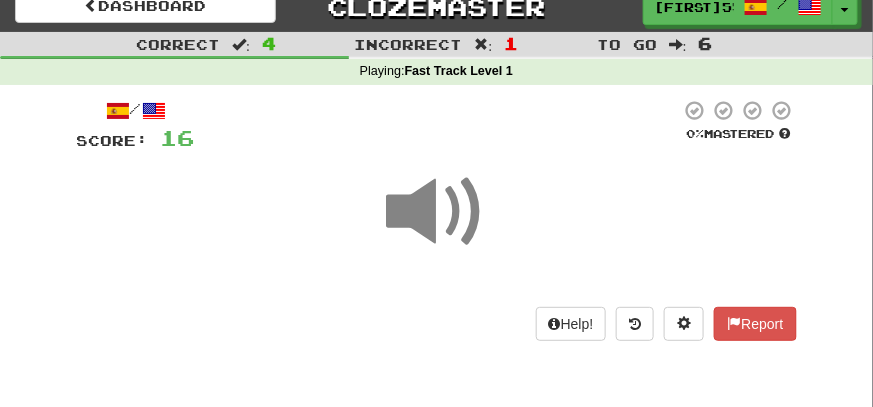 scroll, scrollTop: 0, scrollLeft: 0, axis: both 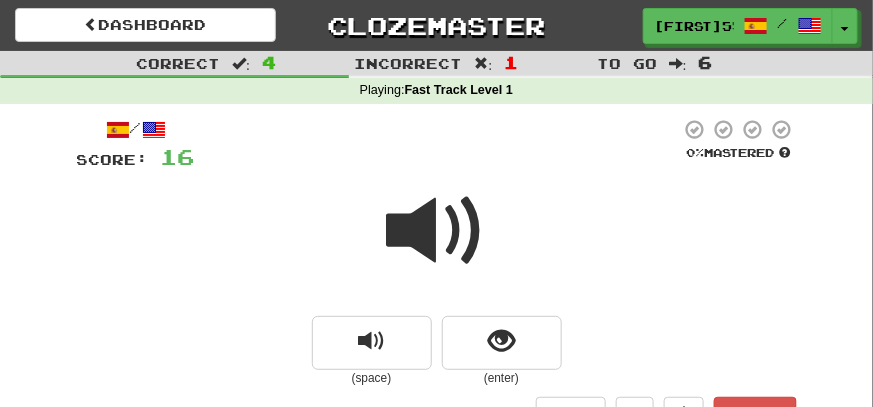 click at bounding box center (437, 231) 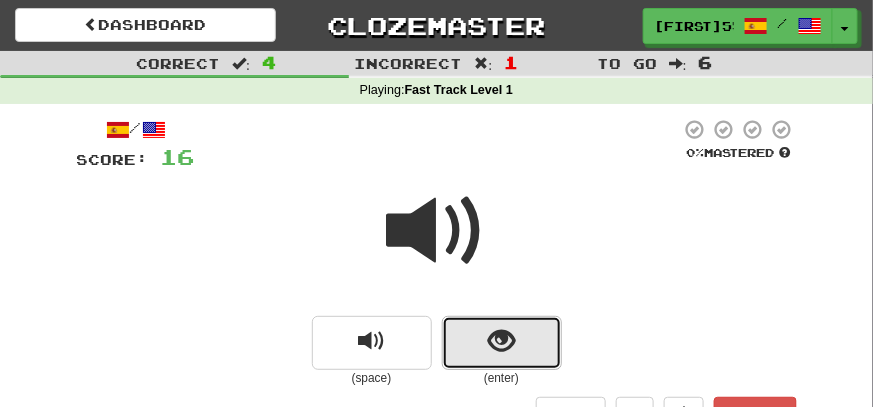 click at bounding box center [502, 343] 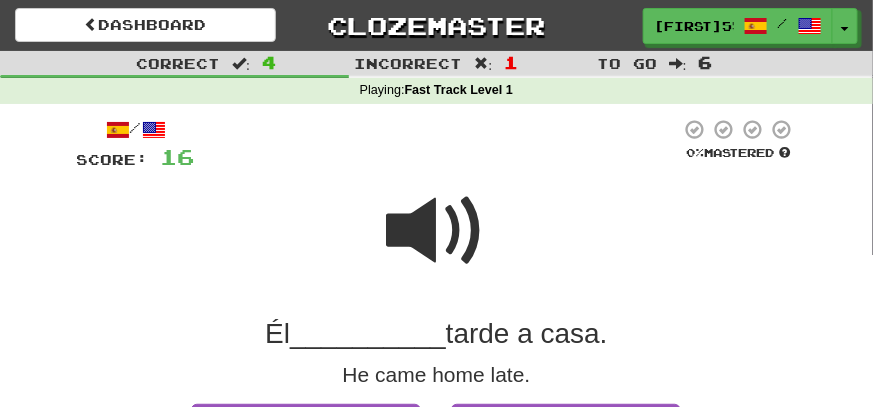 scroll, scrollTop: 99, scrollLeft: 0, axis: vertical 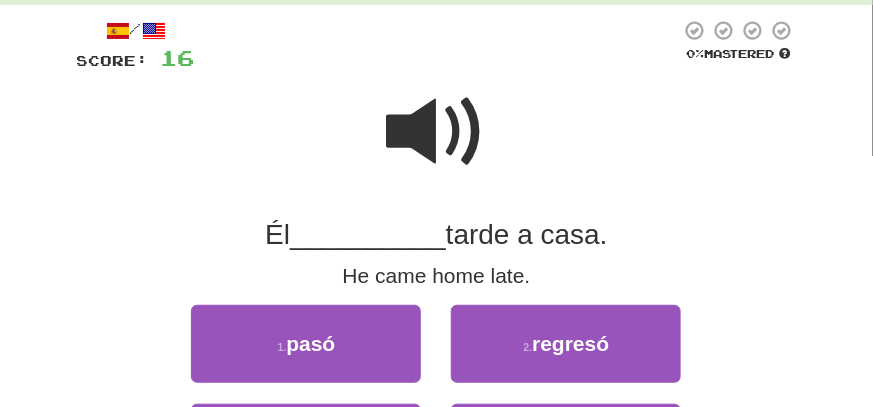 click at bounding box center [437, 132] 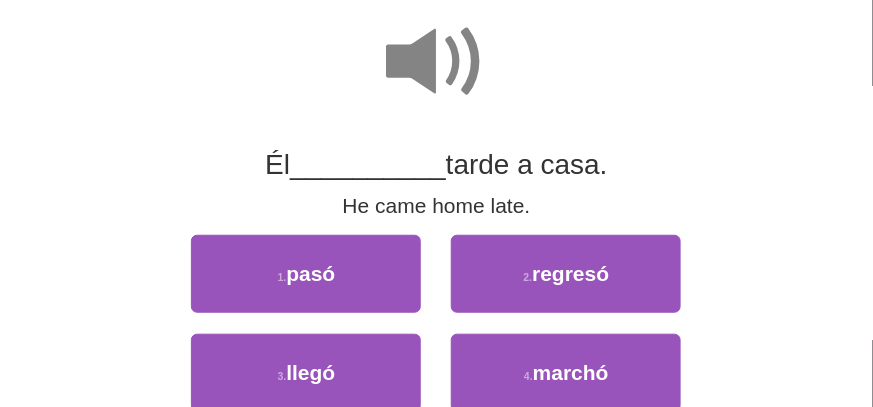 scroll, scrollTop: 199, scrollLeft: 0, axis: vertical 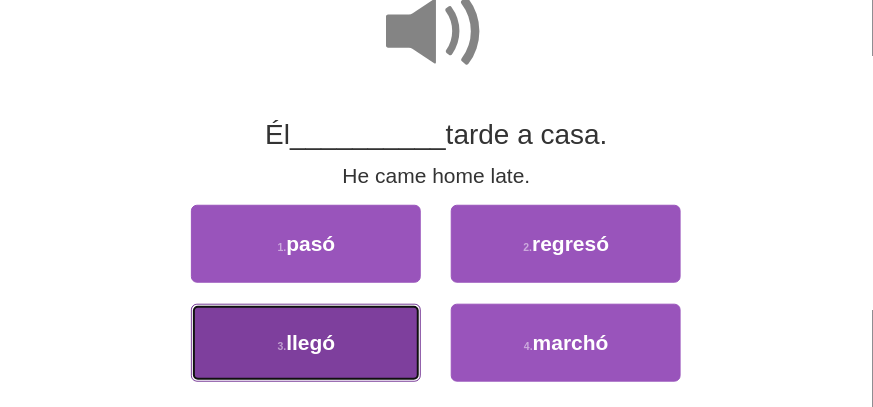 click on "3 .  llegó" at bounding box center [306, 343] 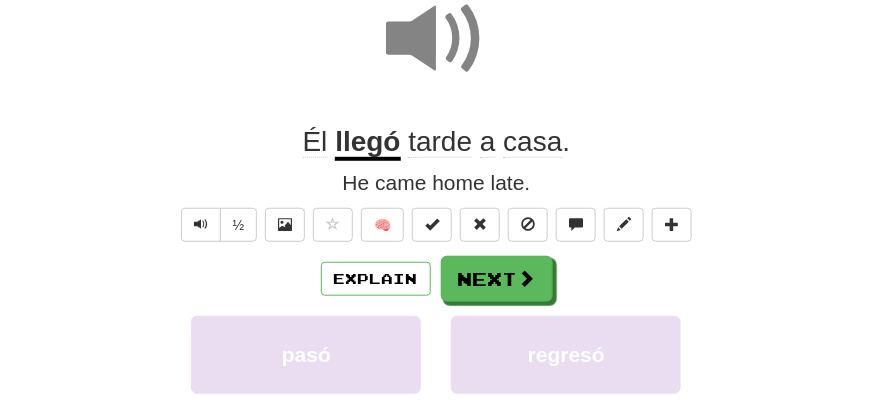 scroll, scrollTop: 206, scrollLeft: 0, axis: vertical 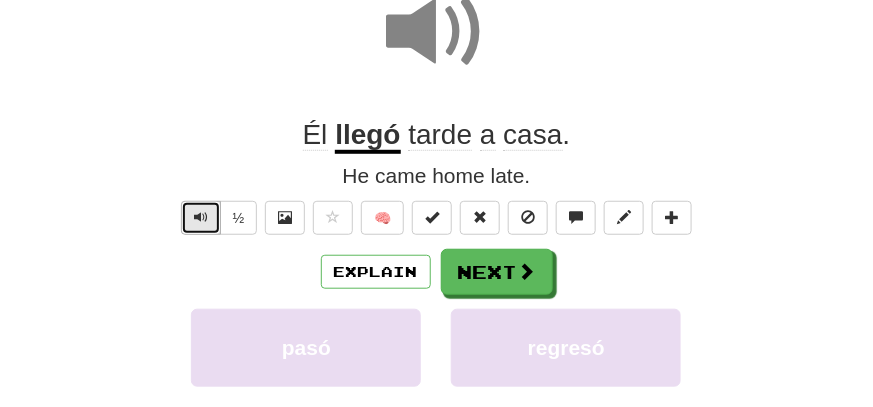 click at bounding box center [201, 217] 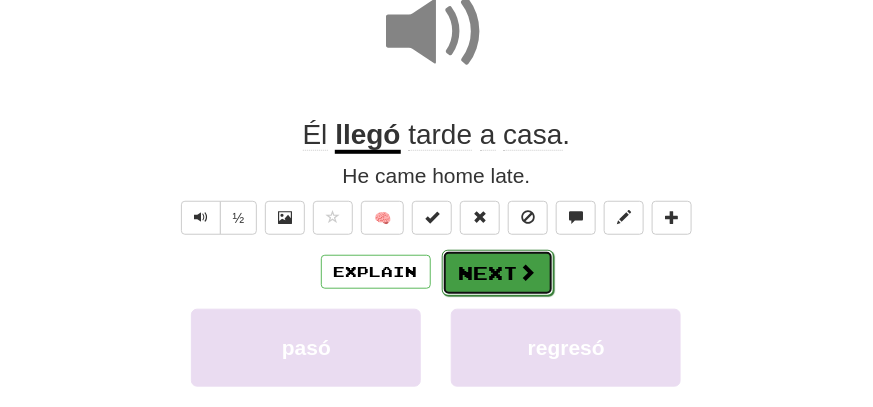 click on "Next" at bounding box center (498, 273) 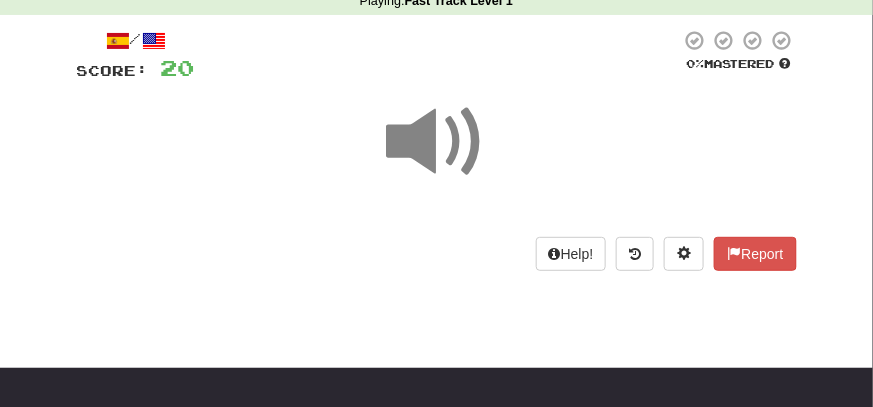 scroll, scrollTop: 6, scrollLeft: 0, axis: vertical 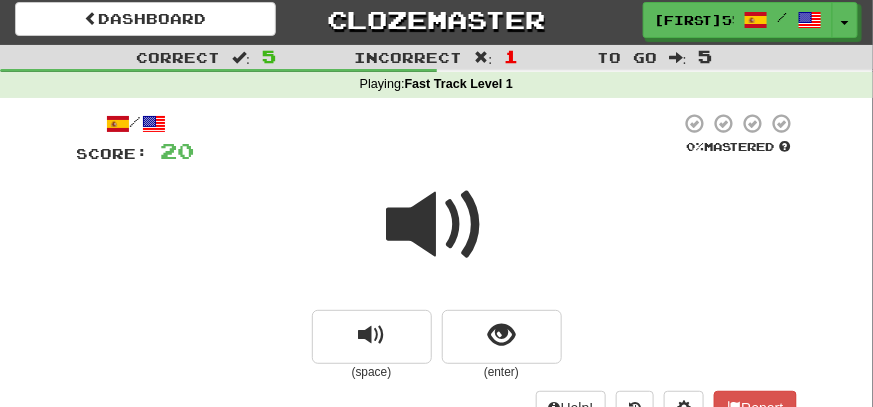 click at bounding box center (437, 225) 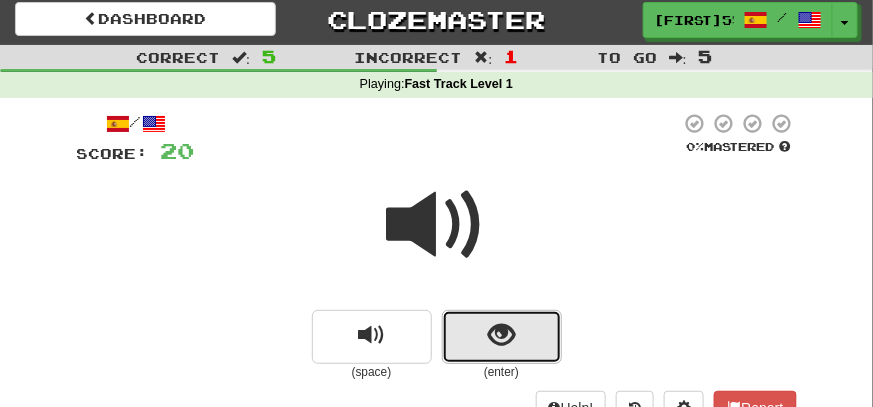 click at bounding box center [501, 335] 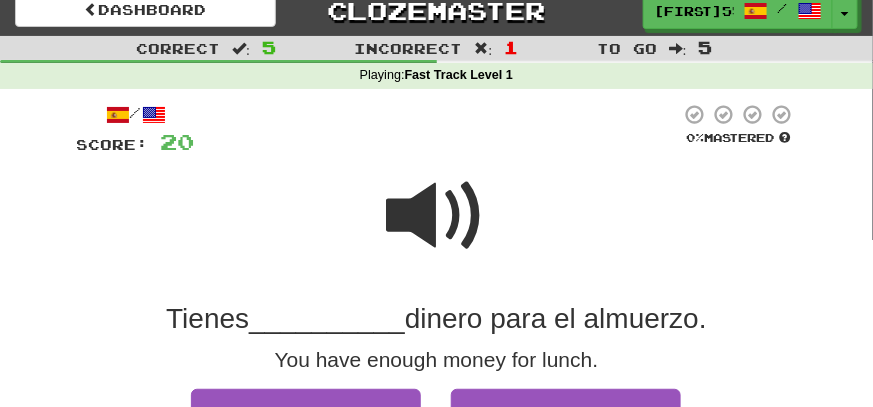 scroll, scrollTop: 106, scrollLeft: 0, axis: vertical 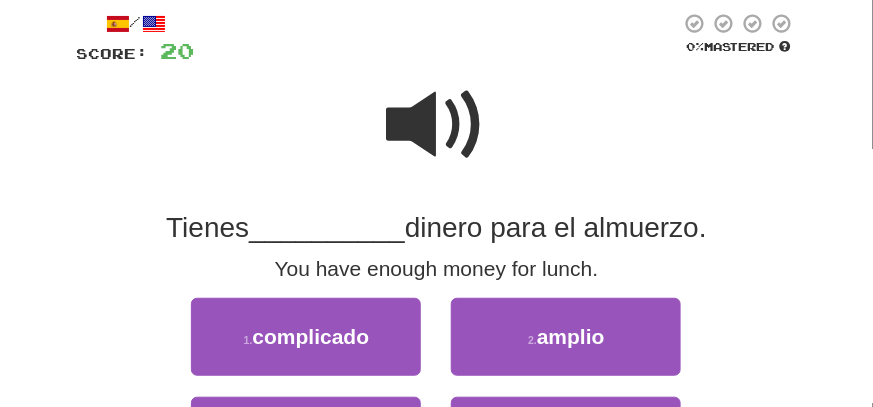 click at bounding box center (437, 125) 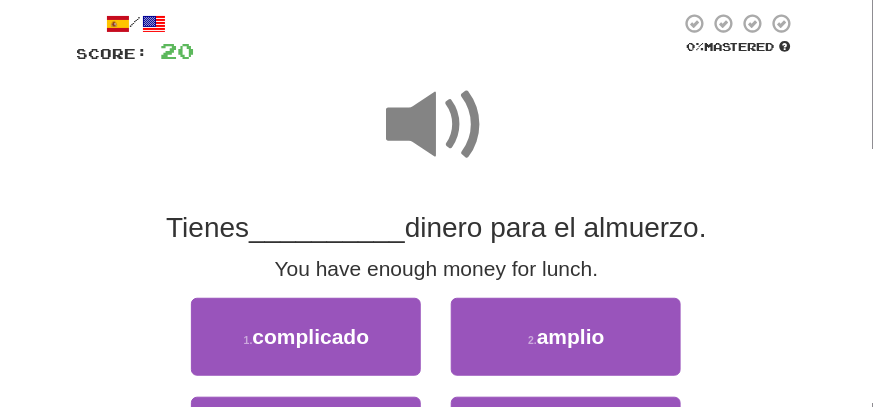 scroll, scrollTop: 206, scrollLeft: 0, axis: vertical 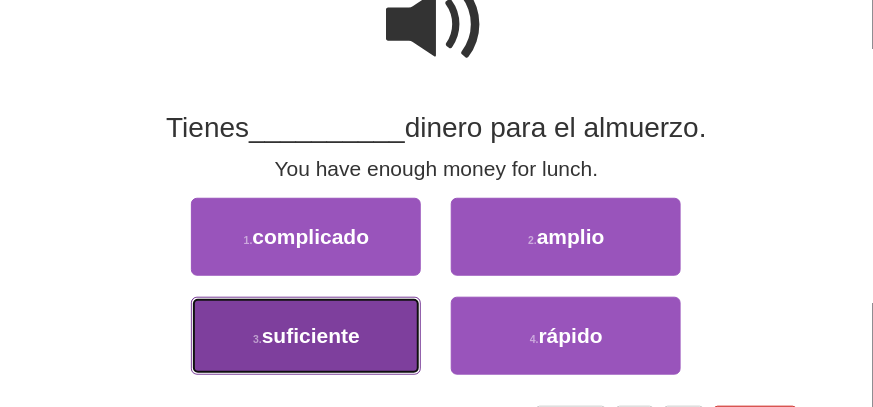 click on "3 .  suficiente" at bounding box center (306, 336) 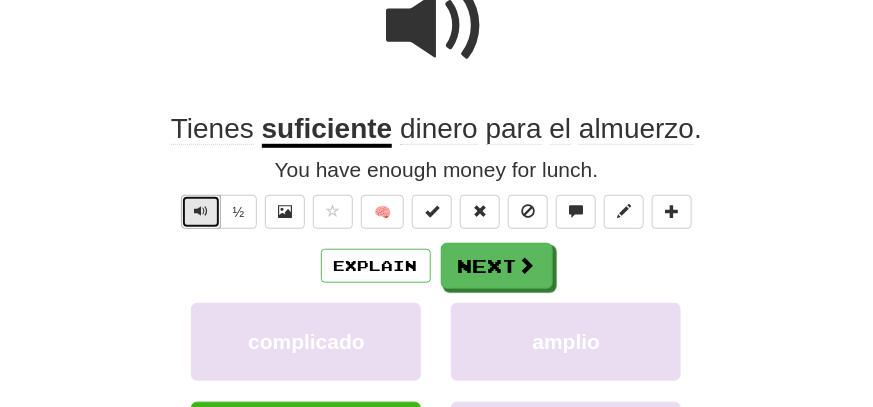 click at bounding box center [201, 212] 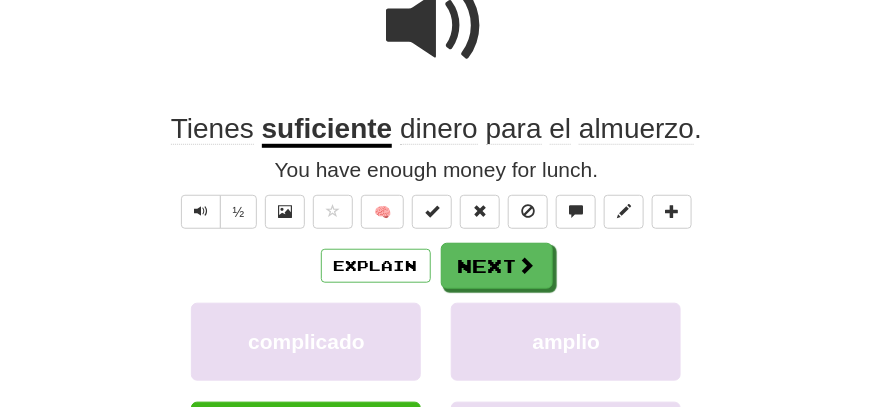 click at bounding box center [437, 26] 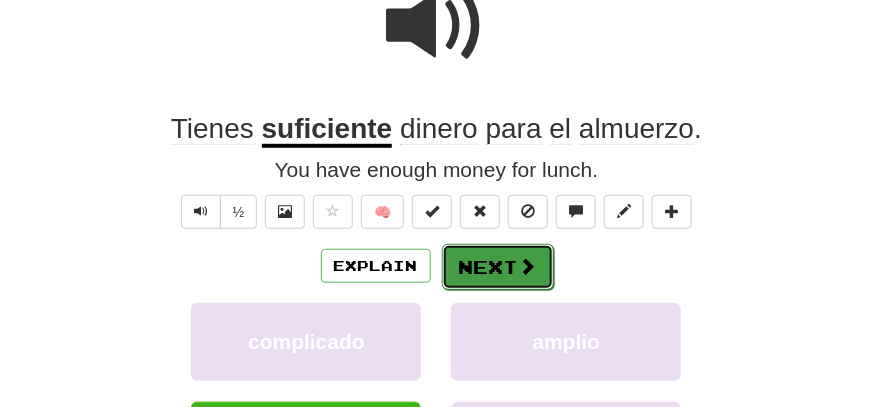 click at bounding box center (528, 266) 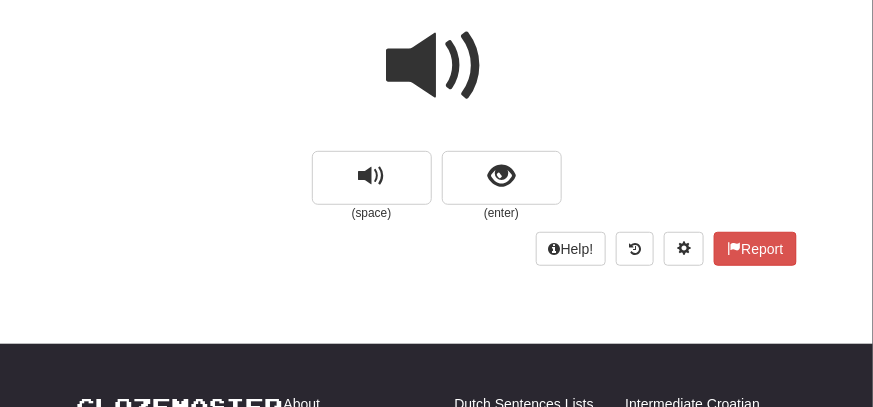 scroll, scrollTop: 112, scrollLeft: 0, axis: vertical 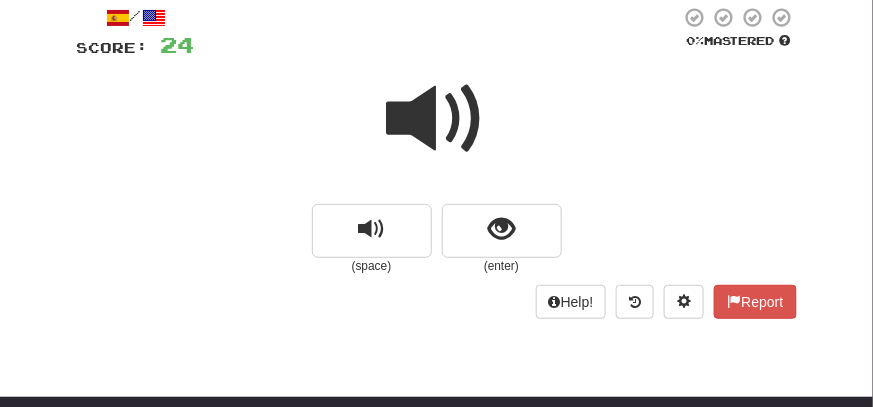 click at bounding box center [437, 119] 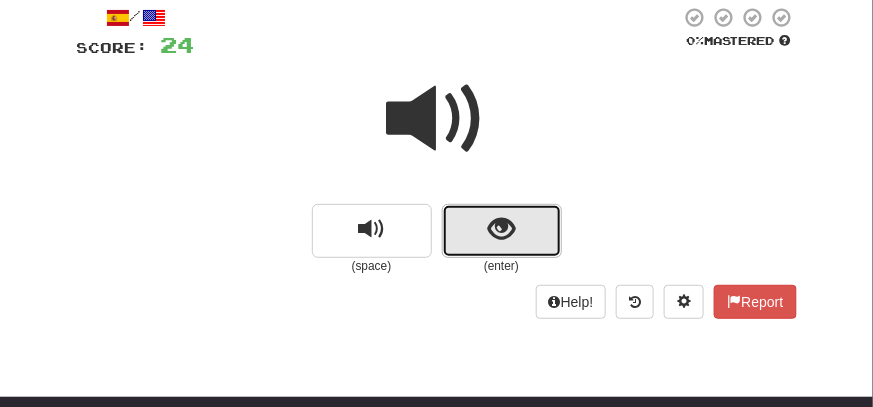 click at bounding box center (501, 229) 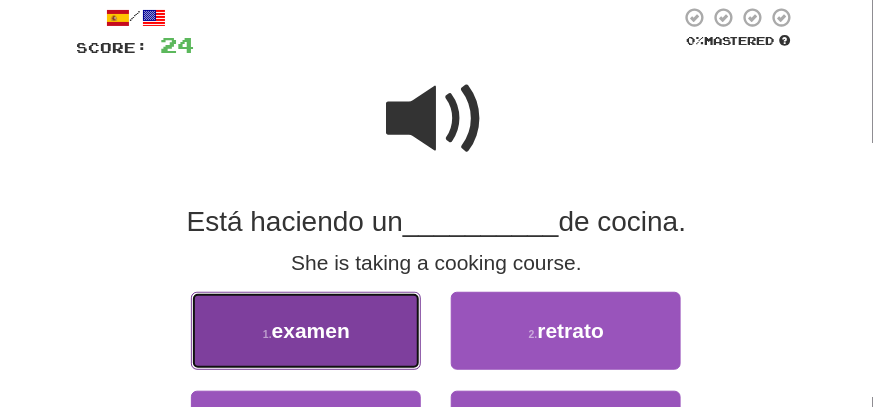 click on "1 .  examen" at bounding box center (306, 331) 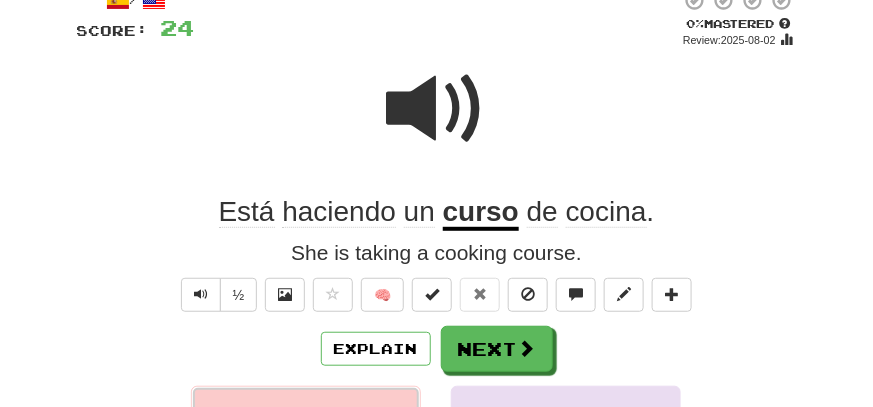 scroll, scrollTop: 112, scrollLeft: 0, axis: vertical 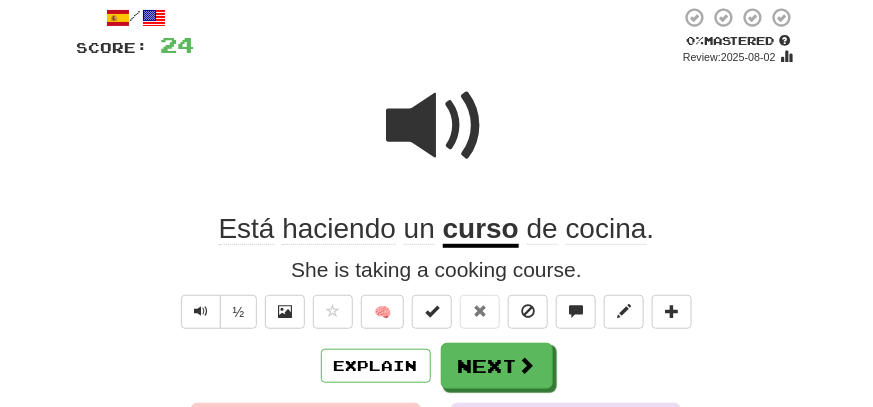 click at bounding box center (437, 126) 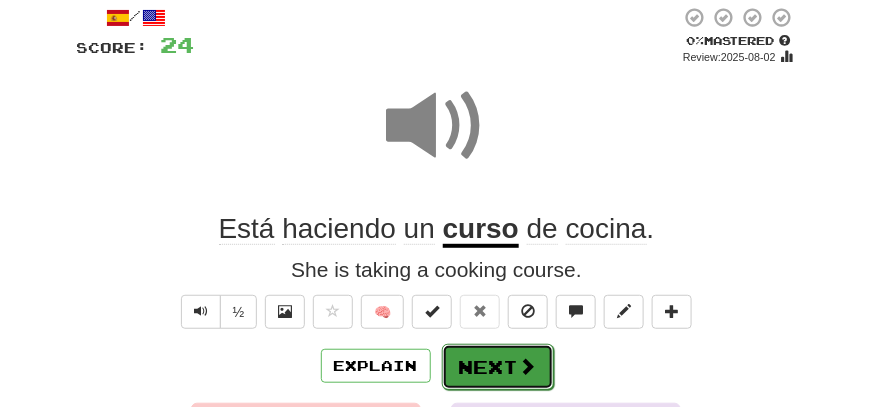 click on "Next" at bounding box center [498, 367] 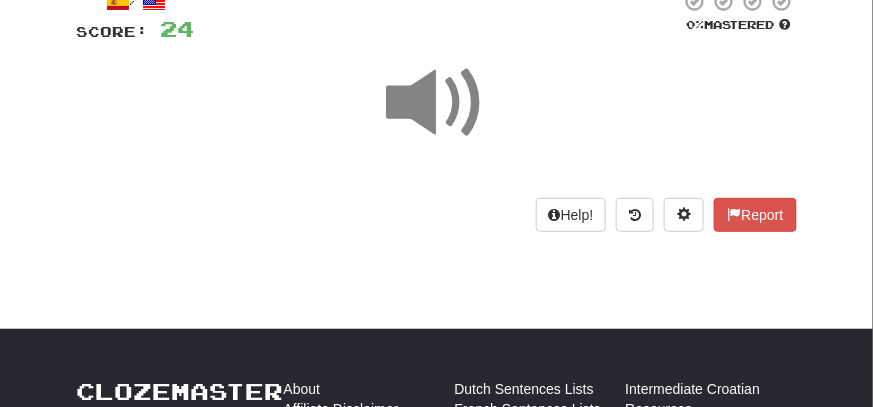 scroll, scrollTop: 112, scrollLeft: 0, axis: vertical 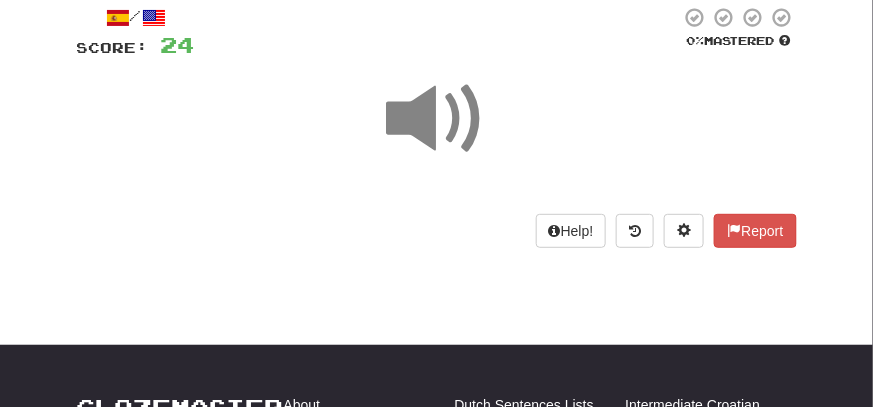 click at bounding box center (437, 119) 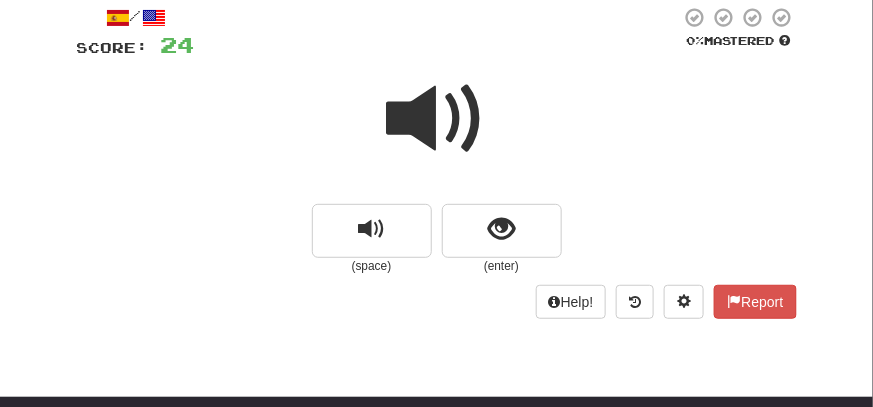 click at bounding box center (437, 119) 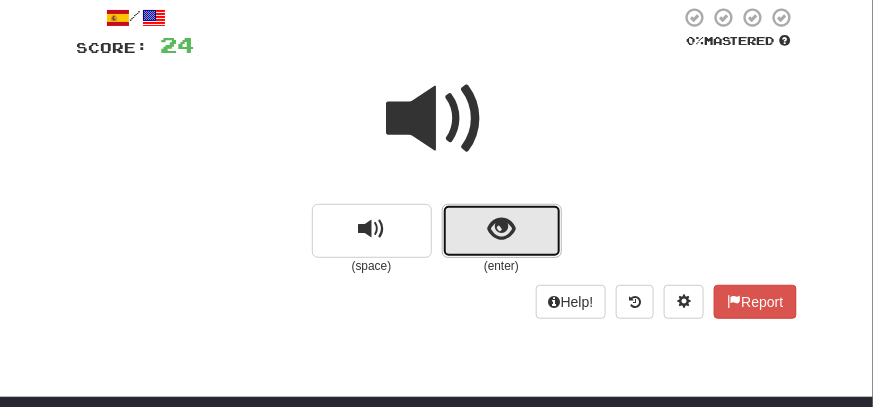 click at bounding box center (502, 231) 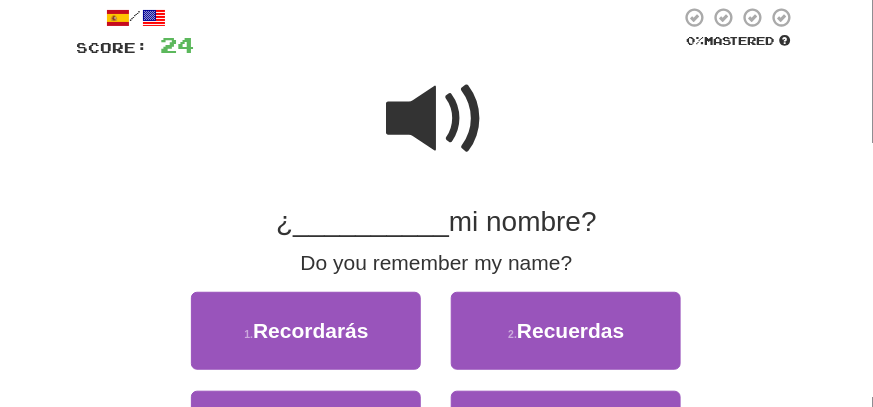 click at bounding box center [437, 119] 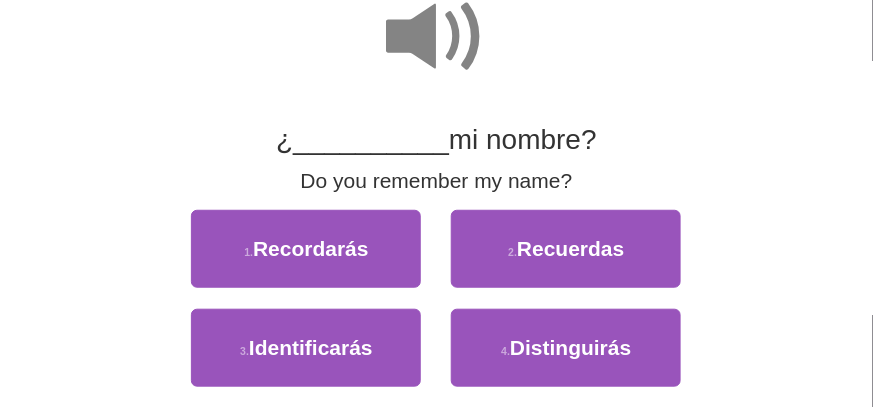 scroll, scrollTop: 212, scrollLeft: 0, axis: vertical 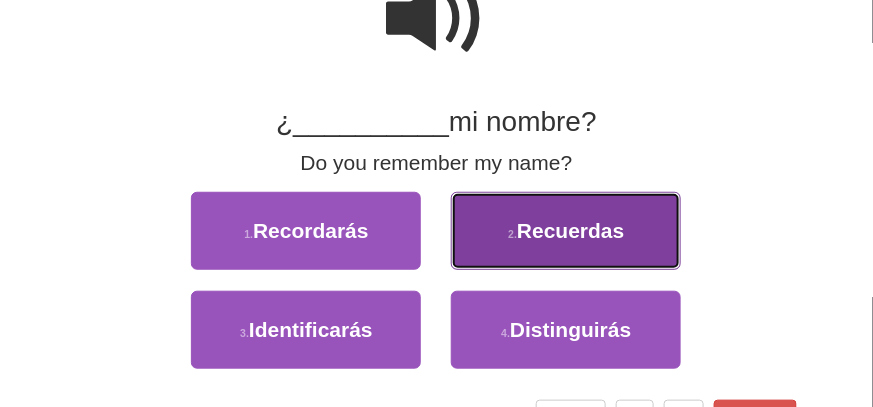 click on "Recuerdas" at bounding box center (570, 230) 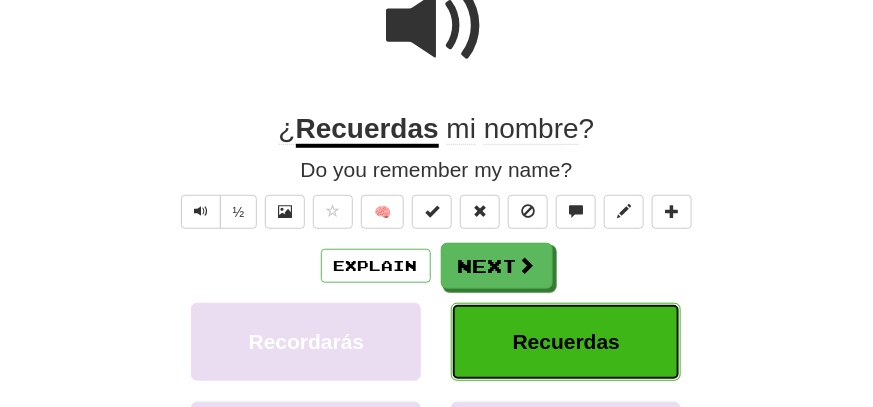 scroll, scrollTop: 219, scrollLeft: 0, axis: vertical 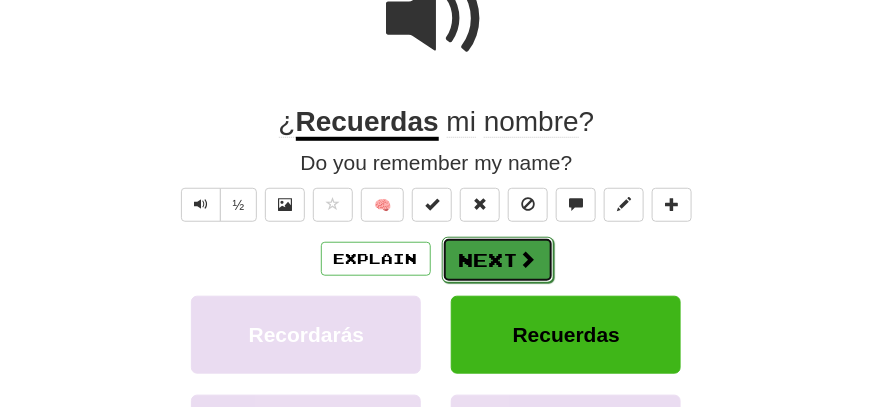 click at bounding box center [528, 259] 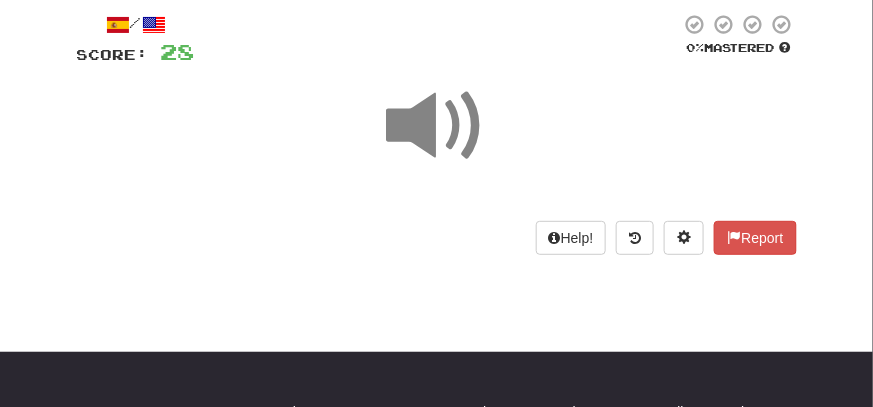 scroll, scrollTop: 19, scrollLeft: 0, axis: vertical 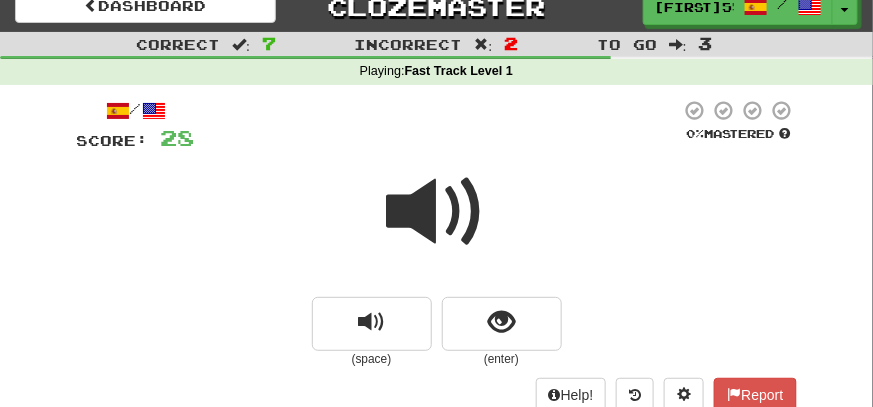 click at bounding box center (437, 212) 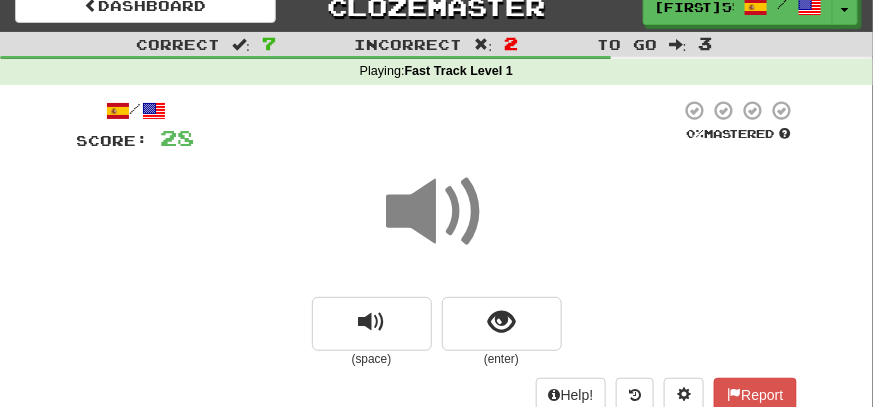 click at bounding box center (437, 212) 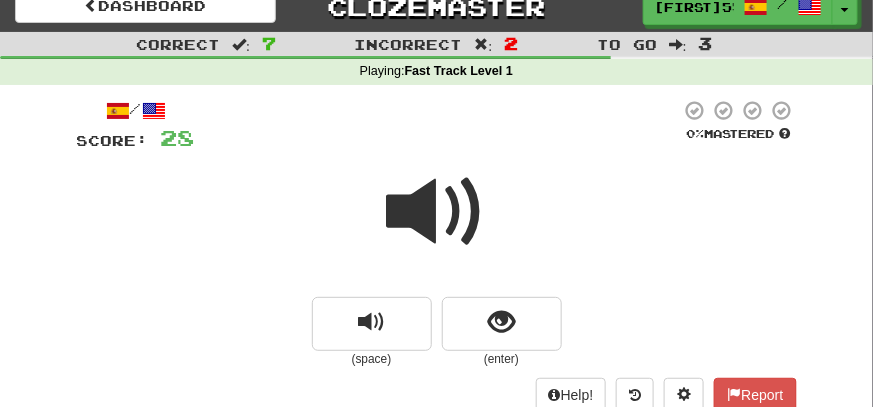 click at bounding box center [437, 212] 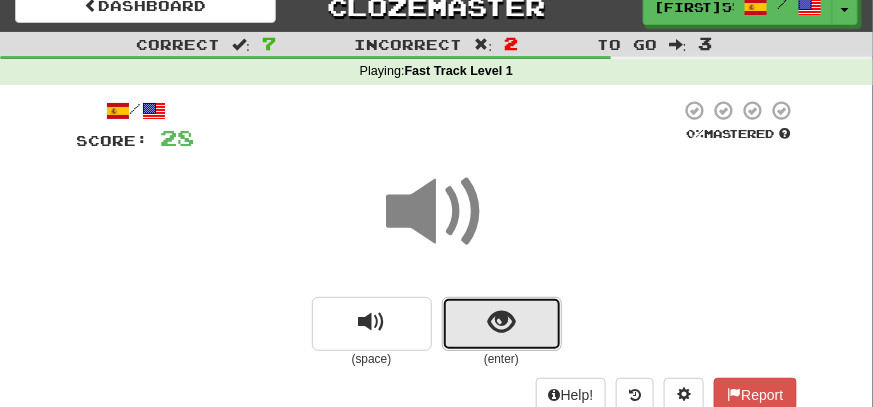 click at bounding box center [501, 322] 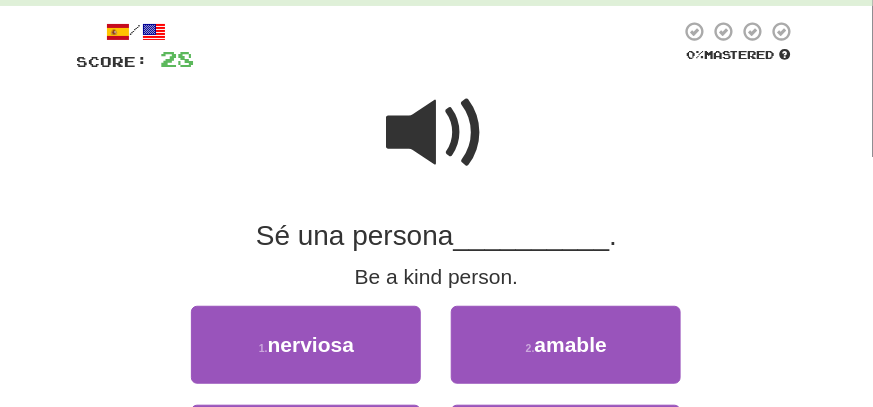scroll, scrollTop: 119, scrollLeft: 0, axis: vertical 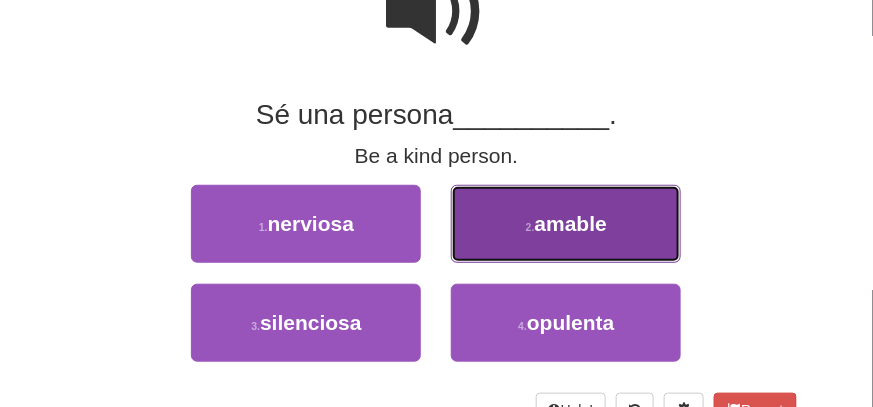 click on "2 .  amable" at bounding box center (566, 224) 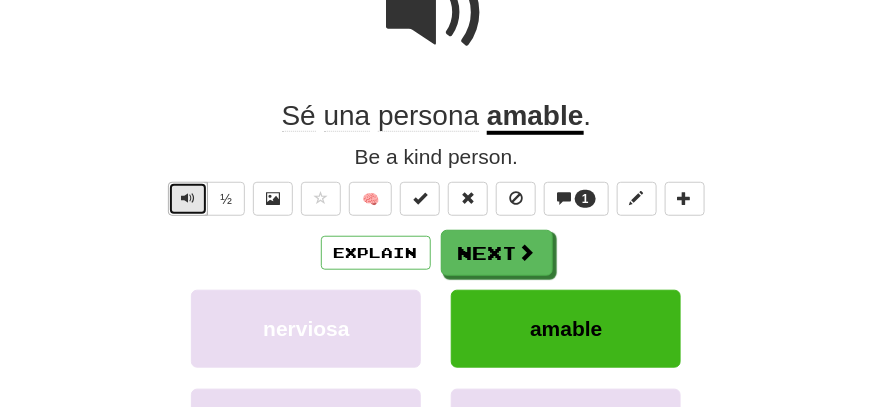click at bounding box center (188, 199) 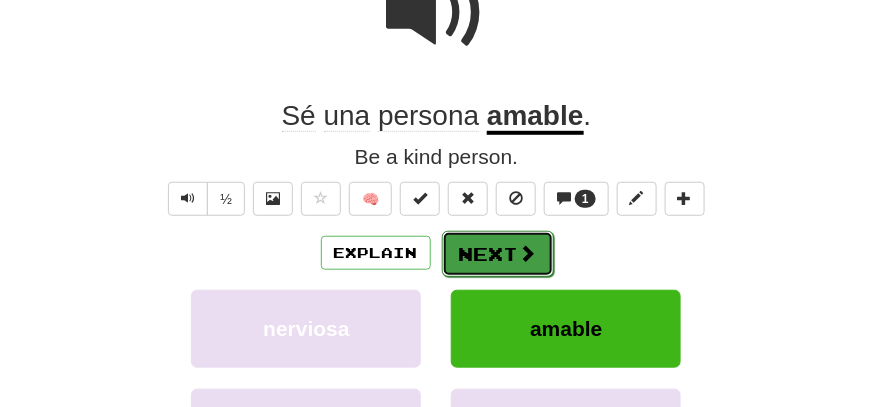click on "Next" at bounding box center [498, 254] 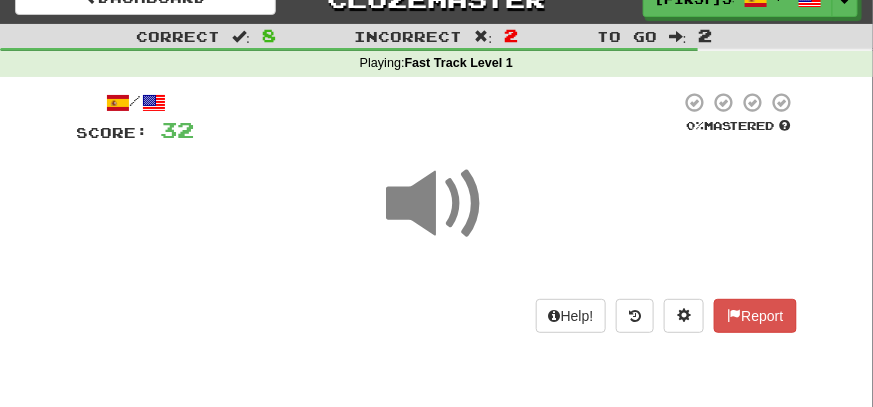 scroll, scrollTop: 25, scrollLeft: 0, axis: vertical 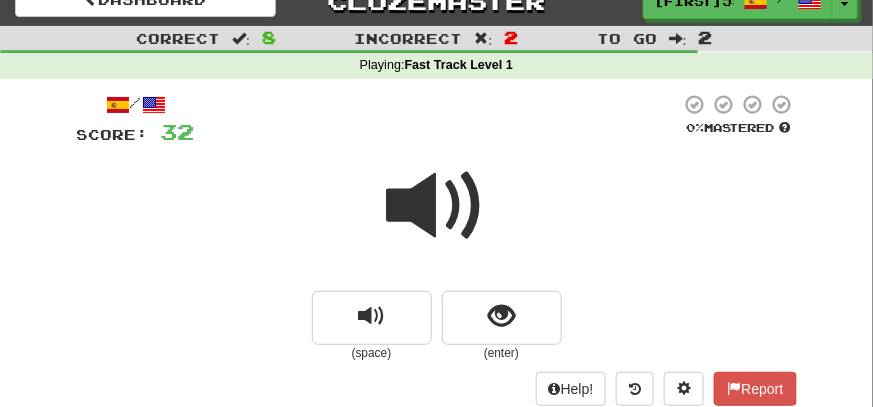 click at bounding box center (437, 206) 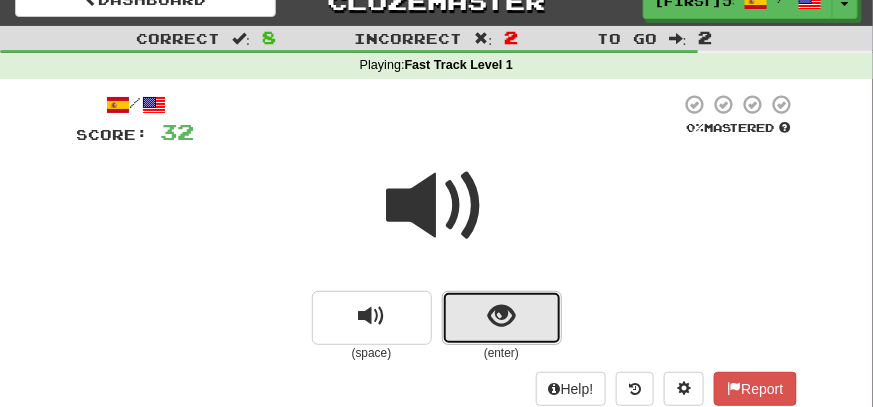 click at bounding box center [501, 316] 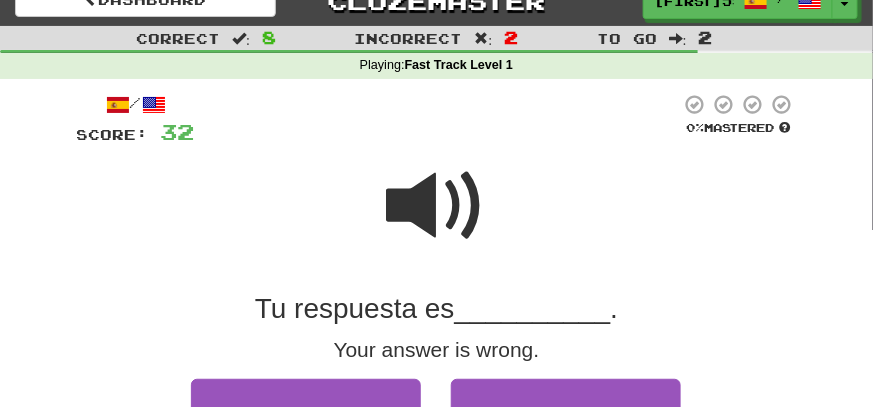 click at bounding box center [437, 206] 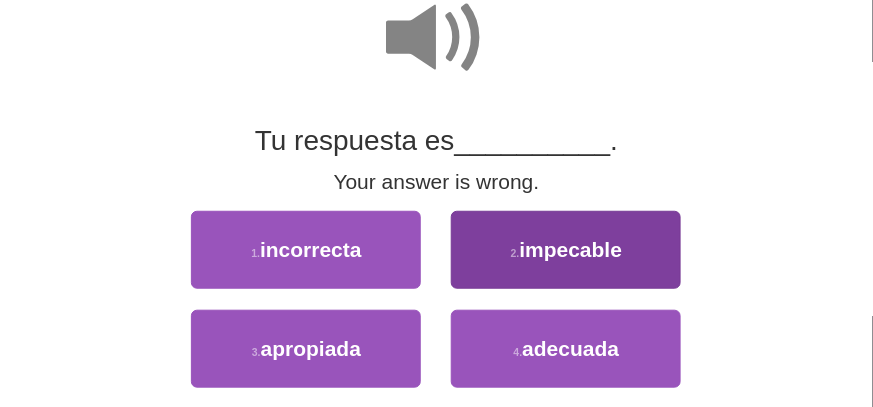 scroll, scrollTop: 225, scrollLeft: 0, axis: vertical 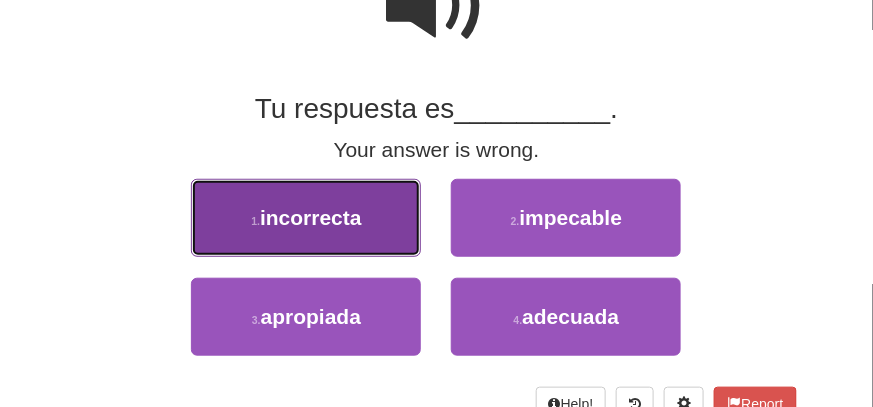 click on "incorrecta" at bounding box center (311, 217) 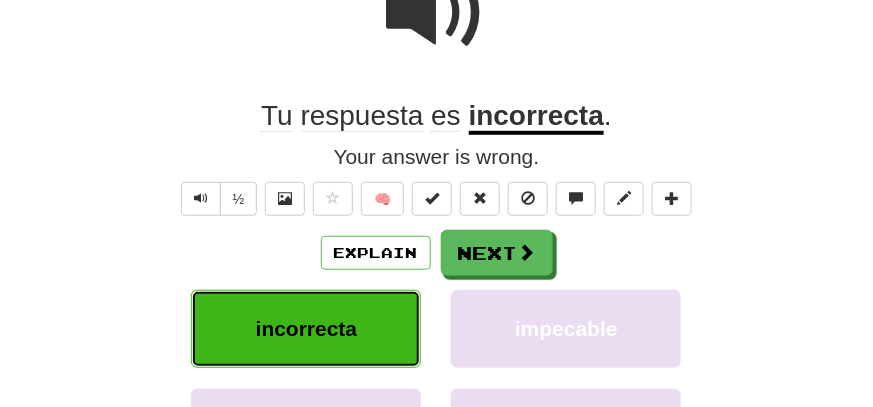 scroll, scrollTop: 232, scrollLeft: 0, axis: vertical 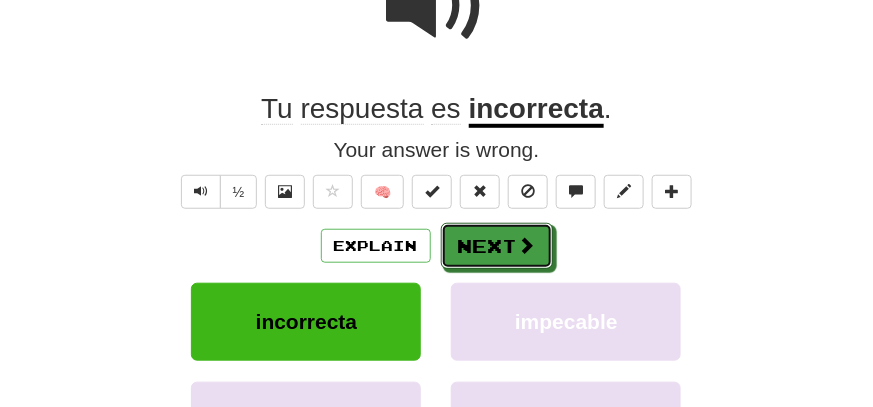 click on "Next" at bounding box center (497, 246) 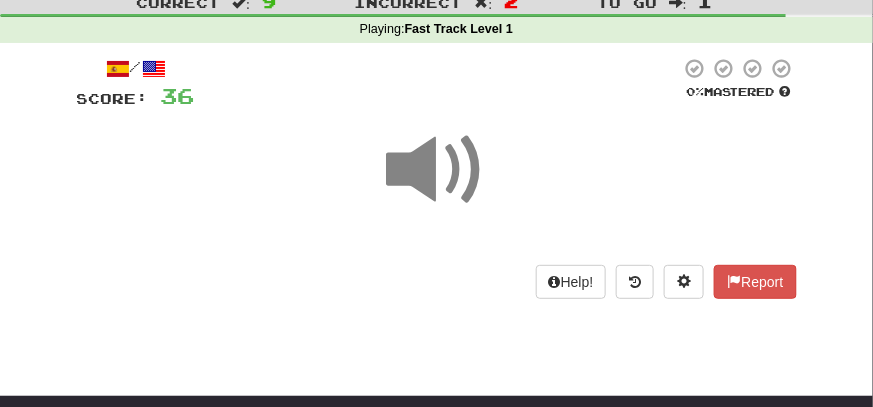 scroll, scrollTop: 32, scrollLeft: 0, axis: vertical 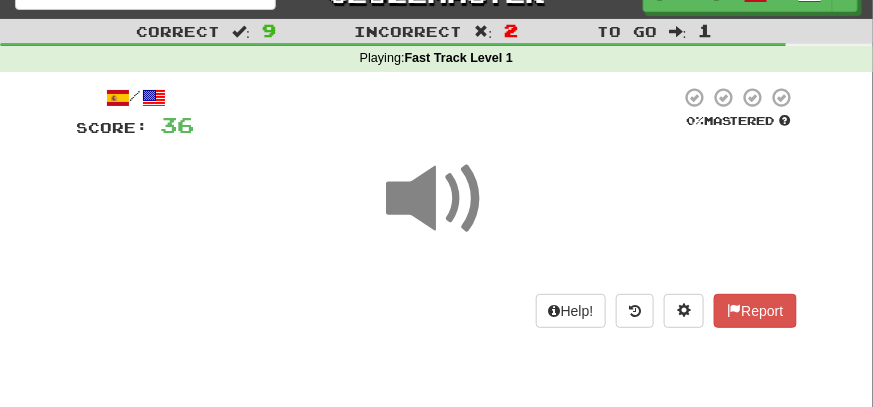 click at bounding box center [437, 199] 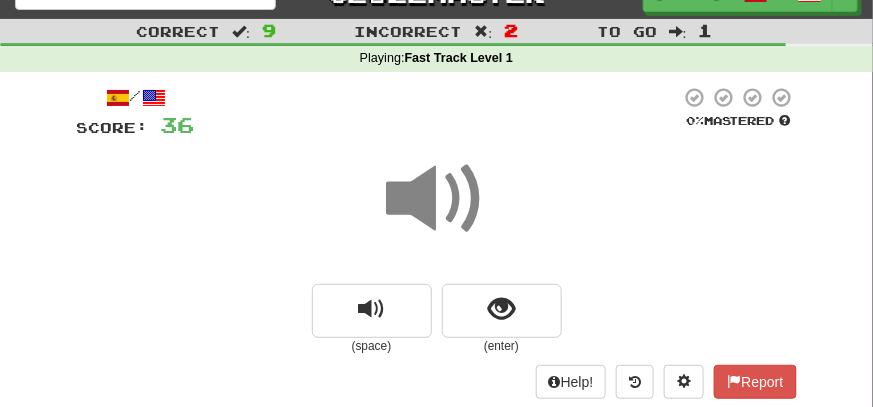 click at bounding box center (437, 199) 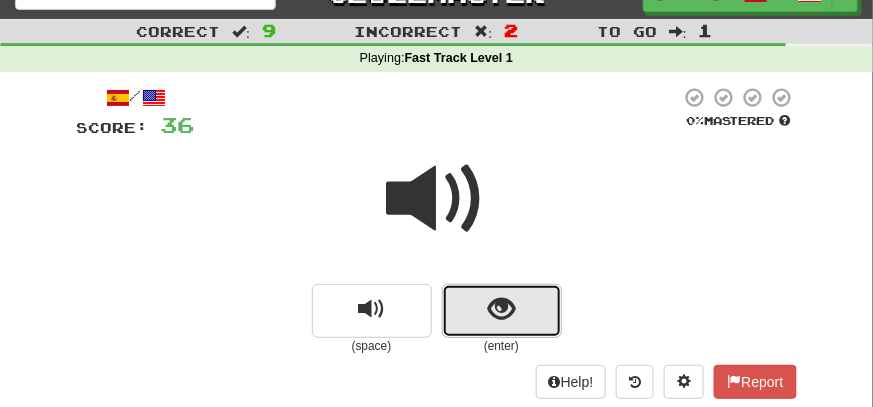 click at bounding box center (501, 309) 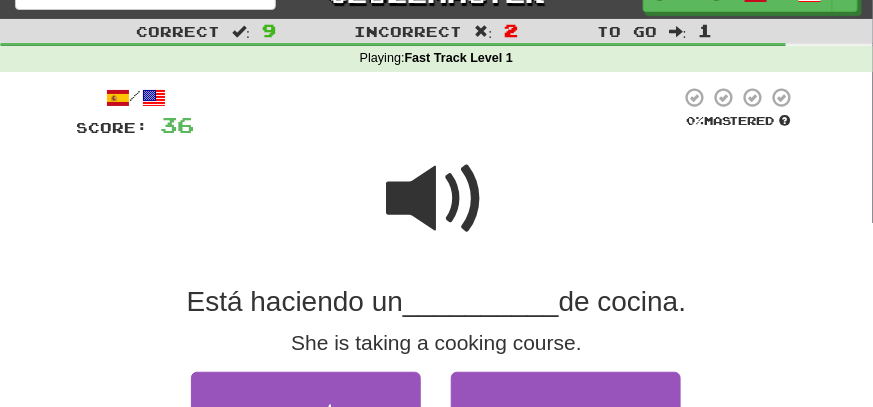 click at bounding box center (438, 113) 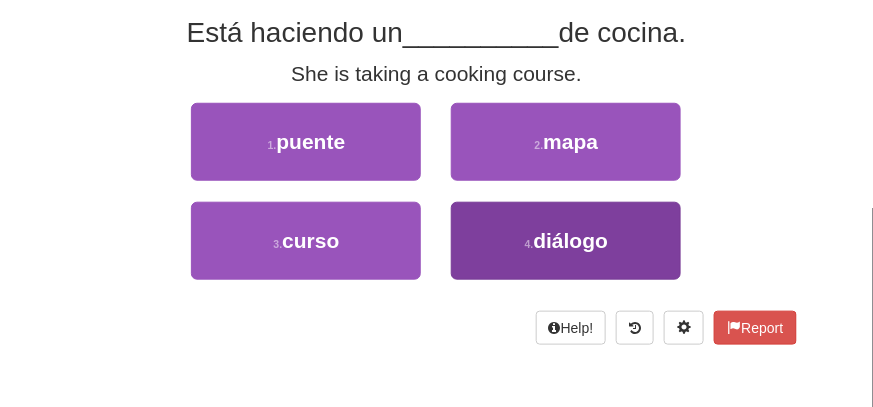 scroll, scrollTop: 432, scrollLeft: 0, axis: vertical 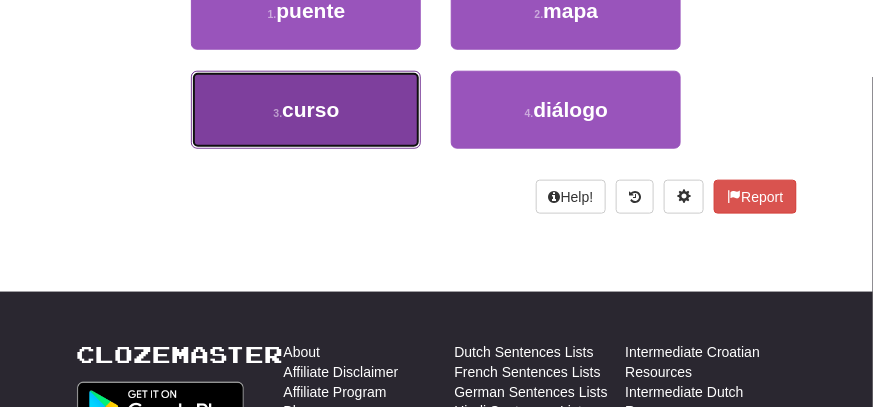 drag, startPoint x: 331, startPoint y: 121, endPoint x: 321, endPoint y: 118, distance: 10.440307 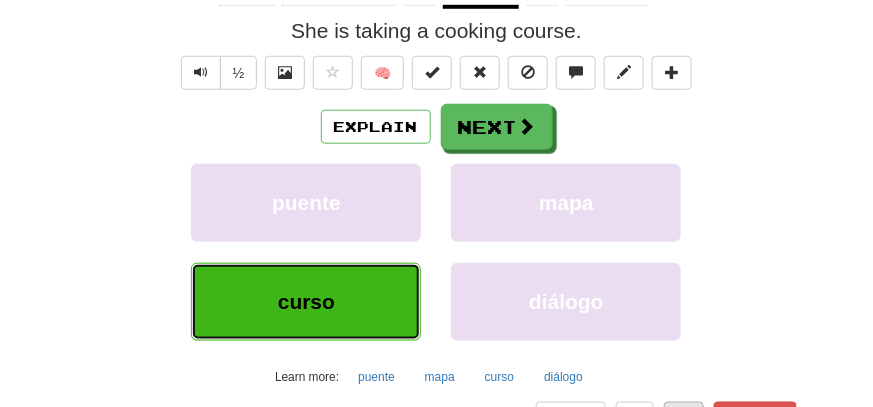 scroll, scrollTop: 242, scrollLeft: 0, axis: vertical 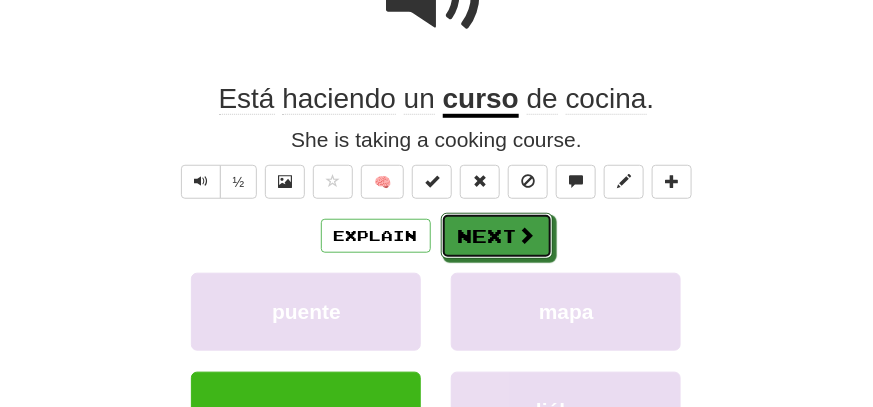 click at bounding box center [527, 235] 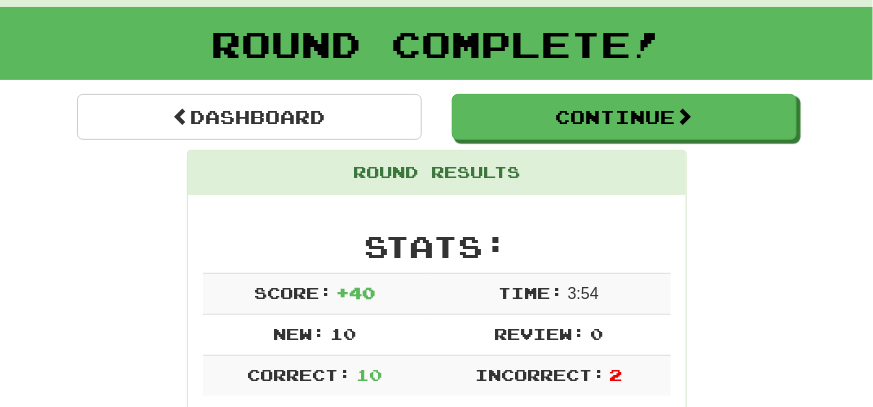scroll, scrollTop: 0, scrollLeft: 0, axis: both 